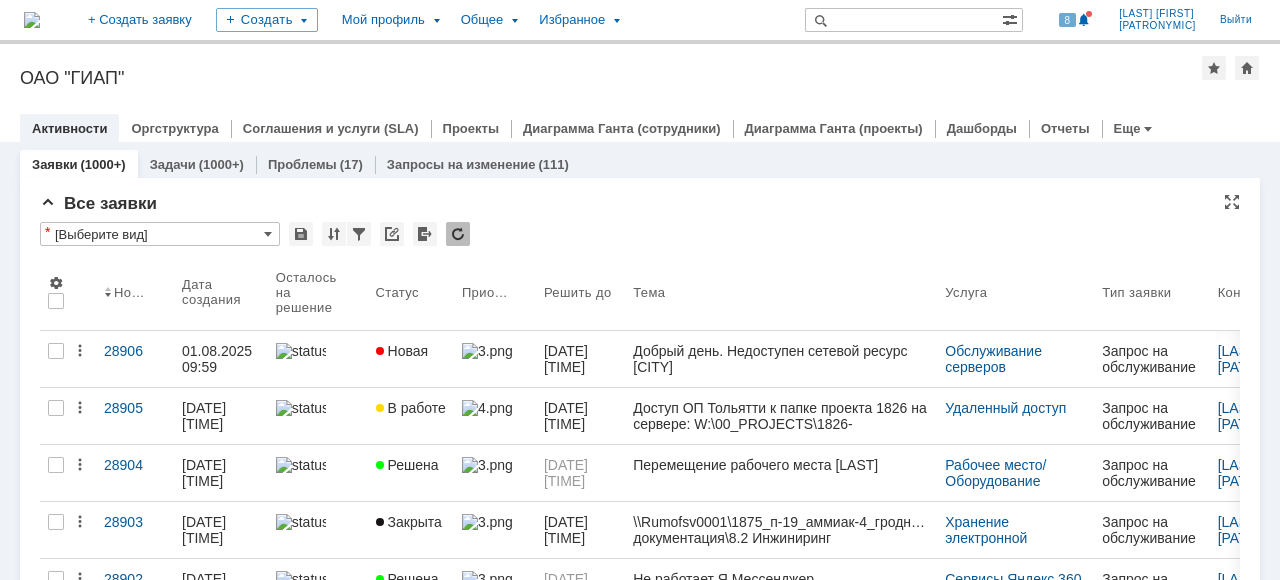 scroll, scrollTop: 0, scrollLeft: 0, axis: both 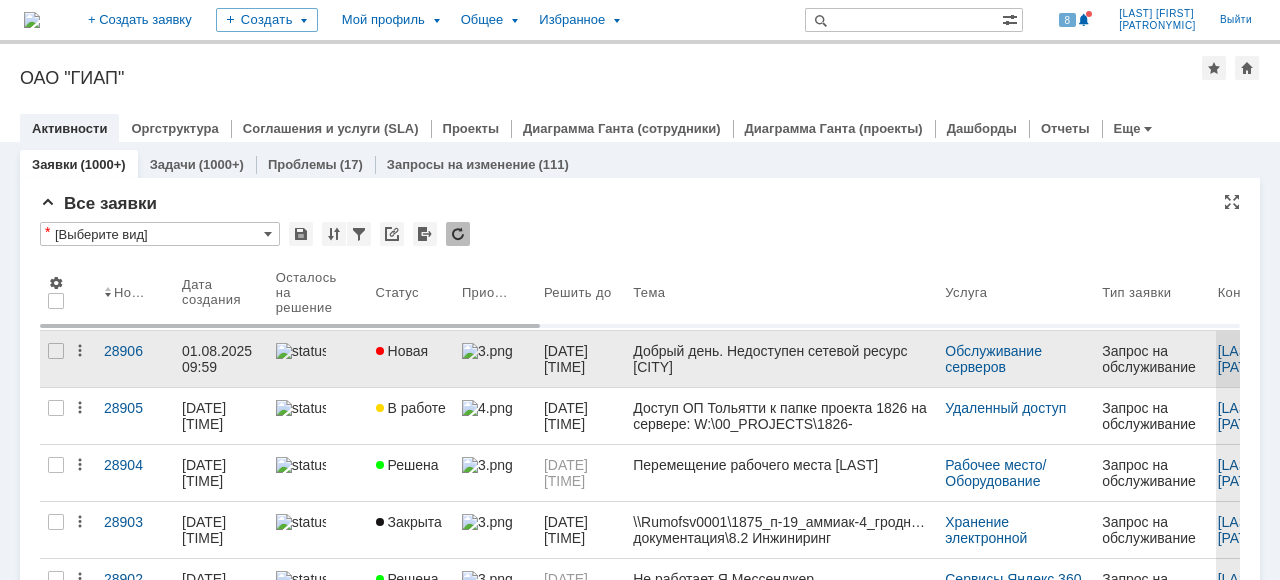 click on "Новая" at bounding box center [411, 359] 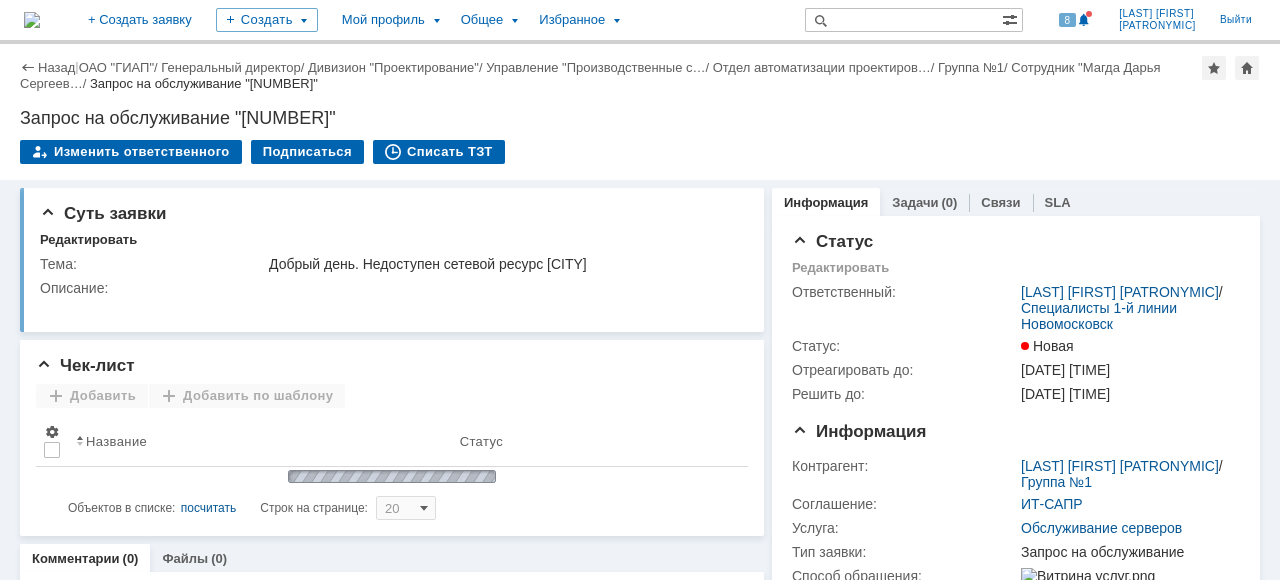 scroll, scrollTop: 0, scrollLeft: 0, axis: both 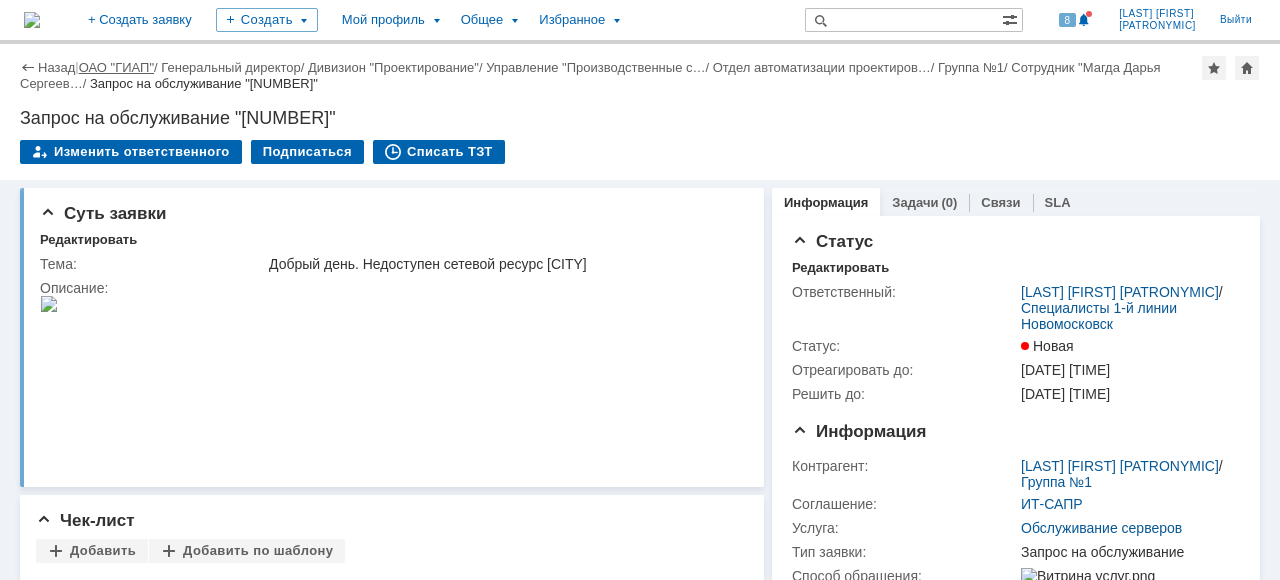 click on "ОАО "ГИАП"" at bounding box center (116, 67) 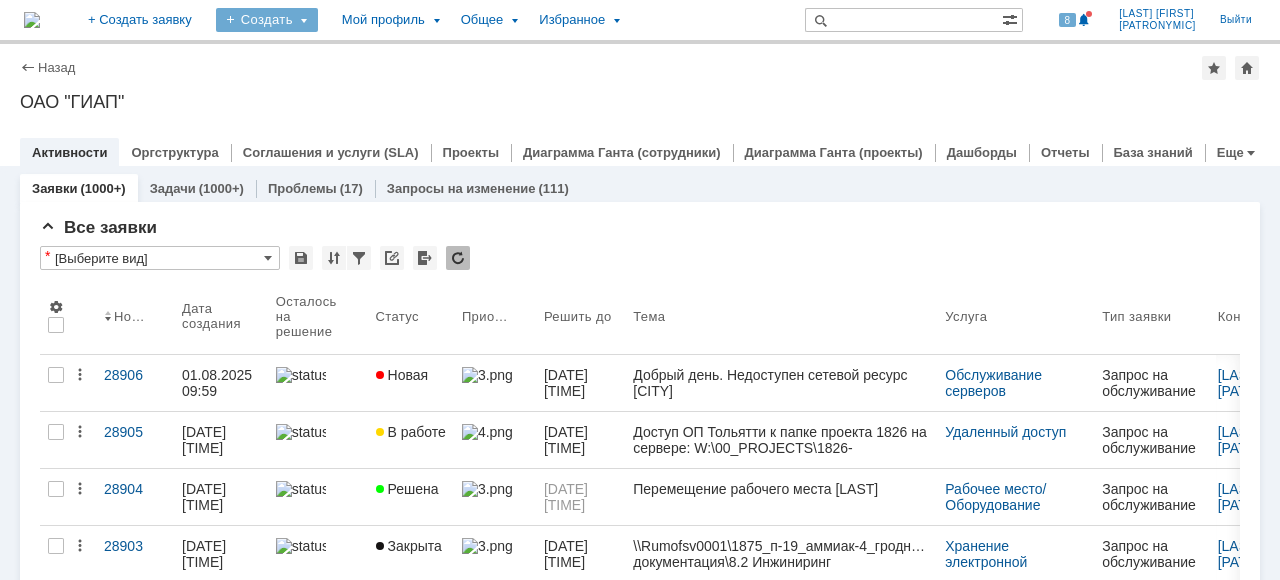 click on "Создать" at bounding box center [267, 20] 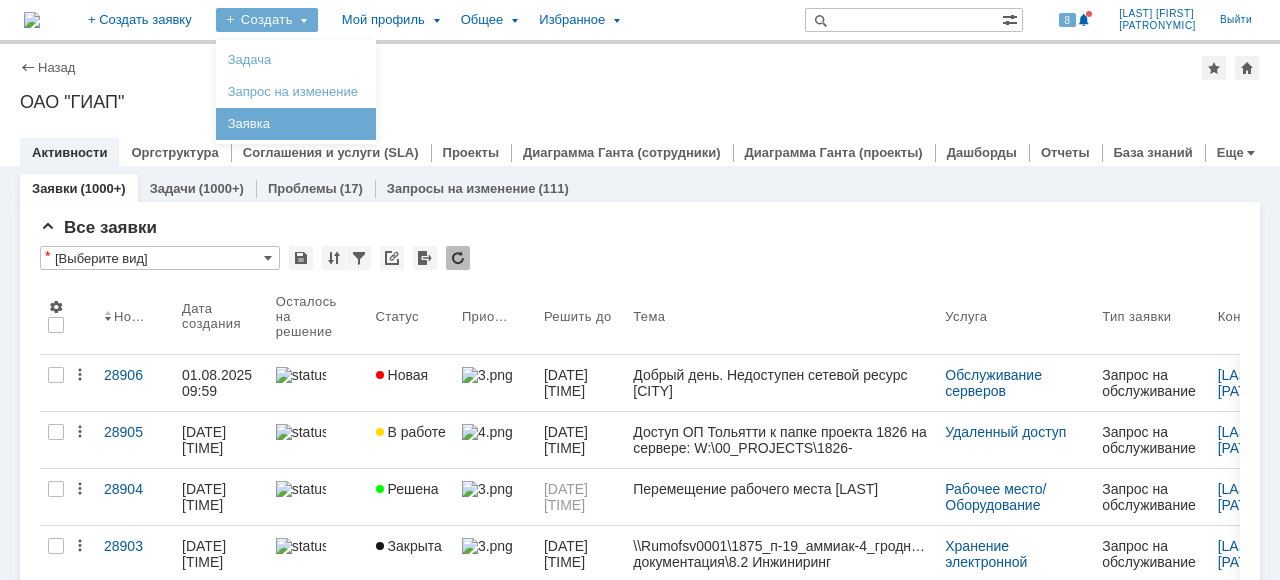 click on "Заявка" at bounding box center (296, 124) 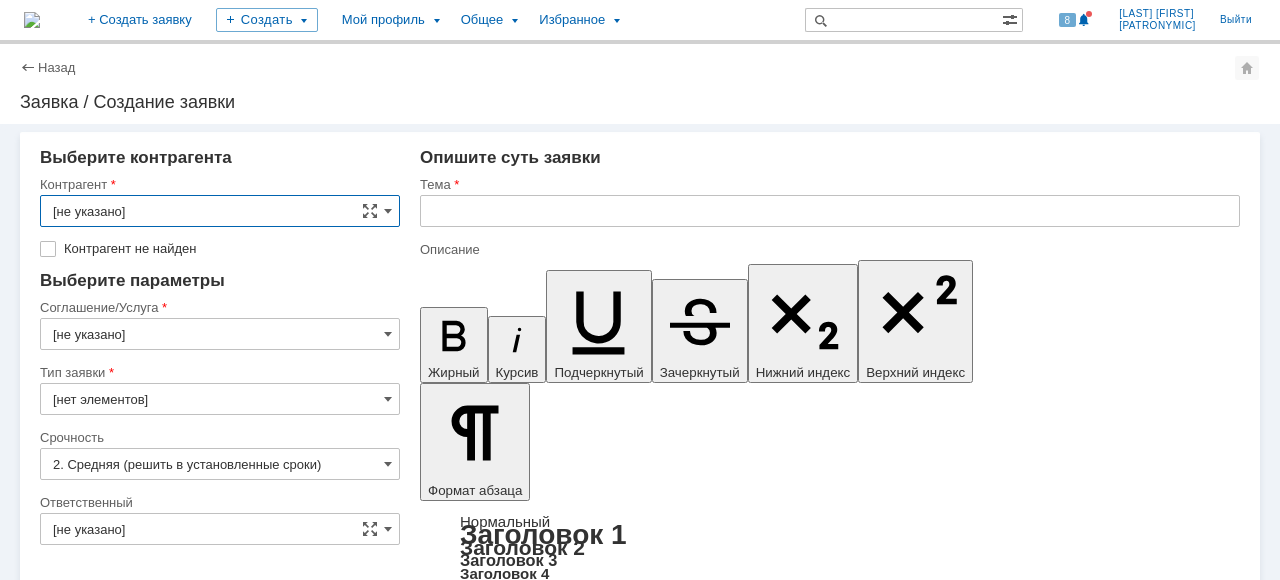 scroll, scrollTop: 0, scrollLeft: 0, axis: both 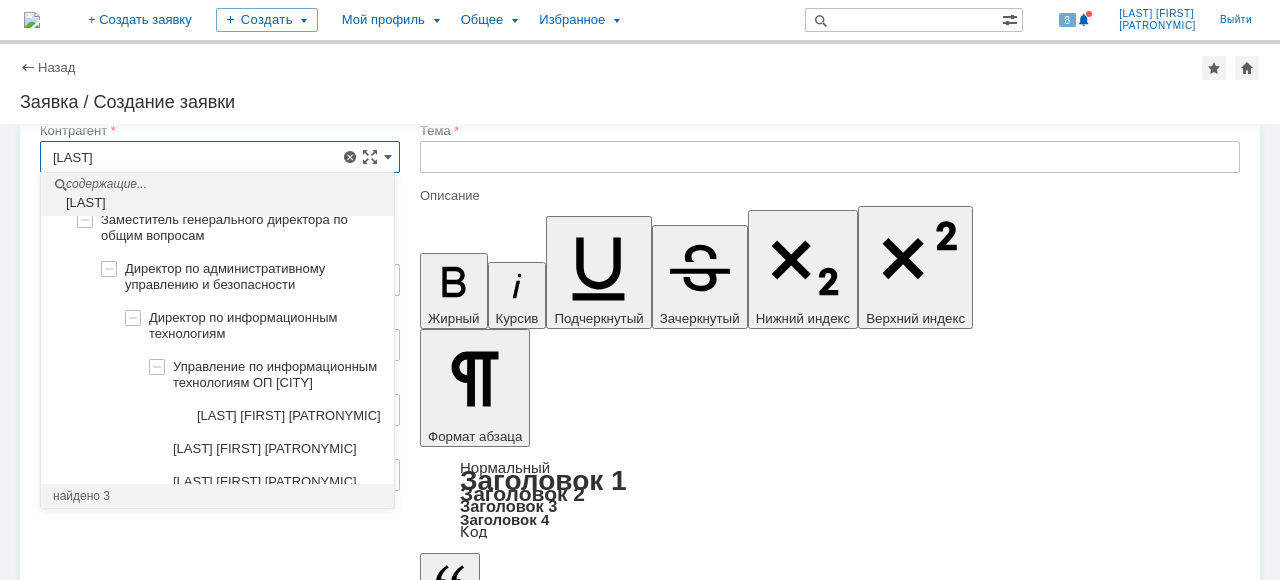 click on "[LAST]" at bounding box center (220, 157) 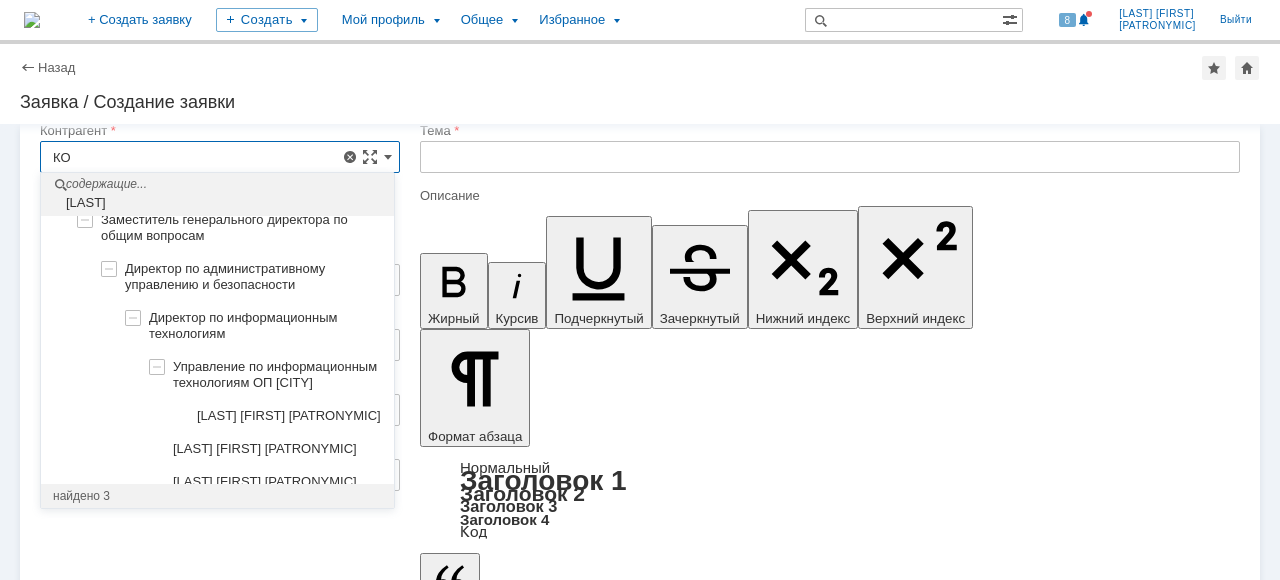 type on "К" 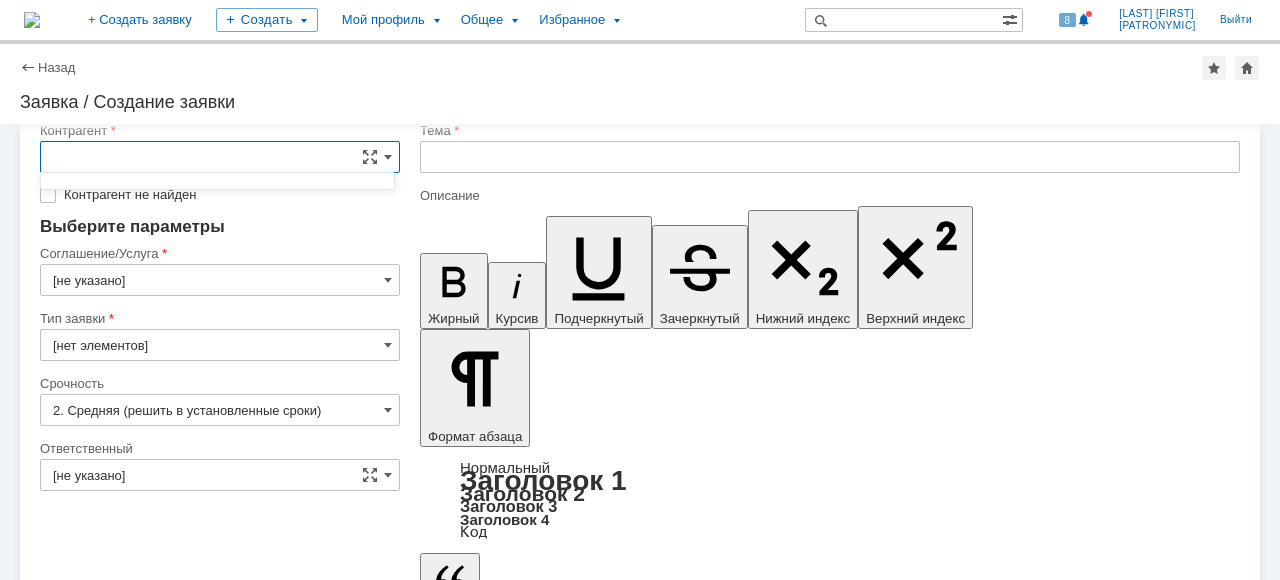 scroll, scrollTop: 0, scrollLeft: 0, axis: both 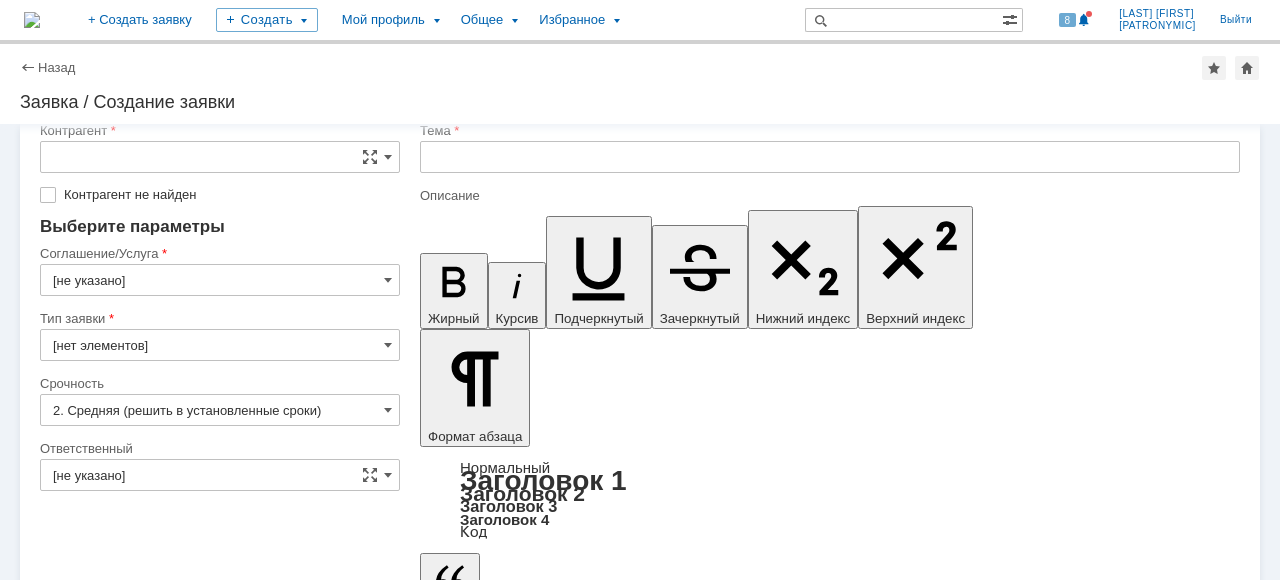 click on "Назад   |   Заявка / Создание заявки Заявка / Создание заявки" at bounding box center [640, 84] 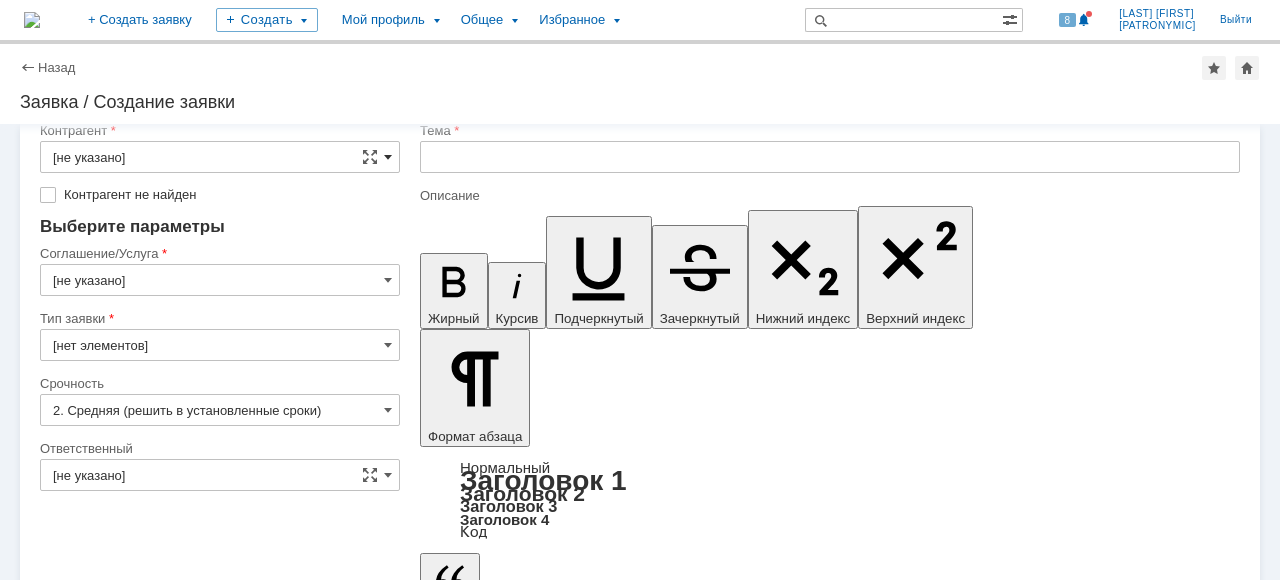click at bounding box center [388, 157] 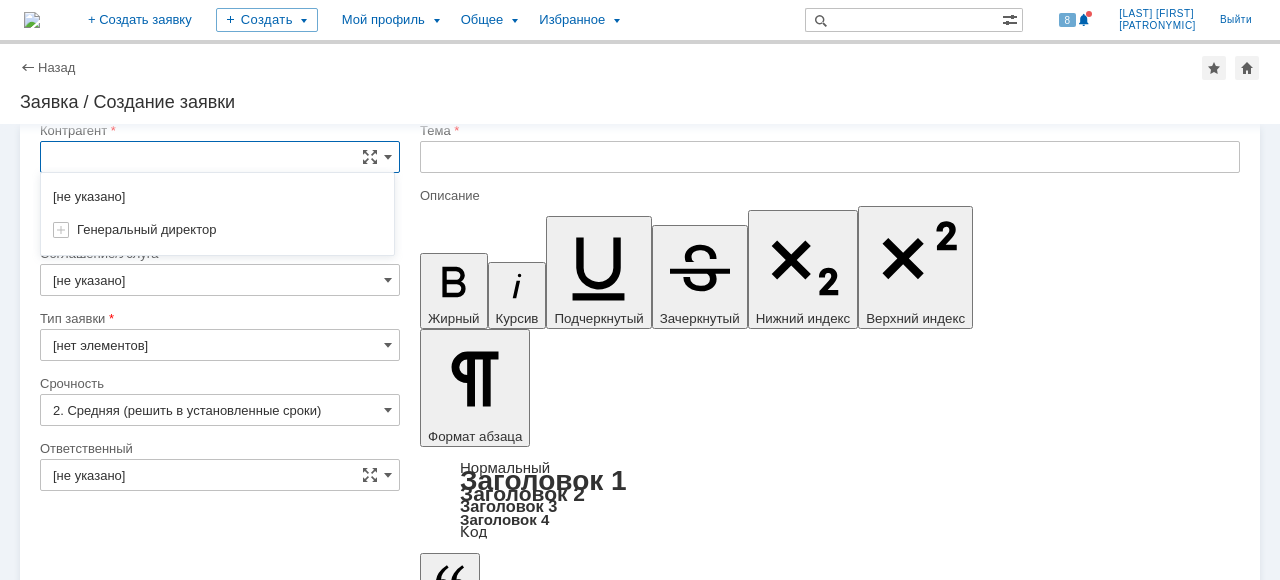 click at bounding box center [220, 157] 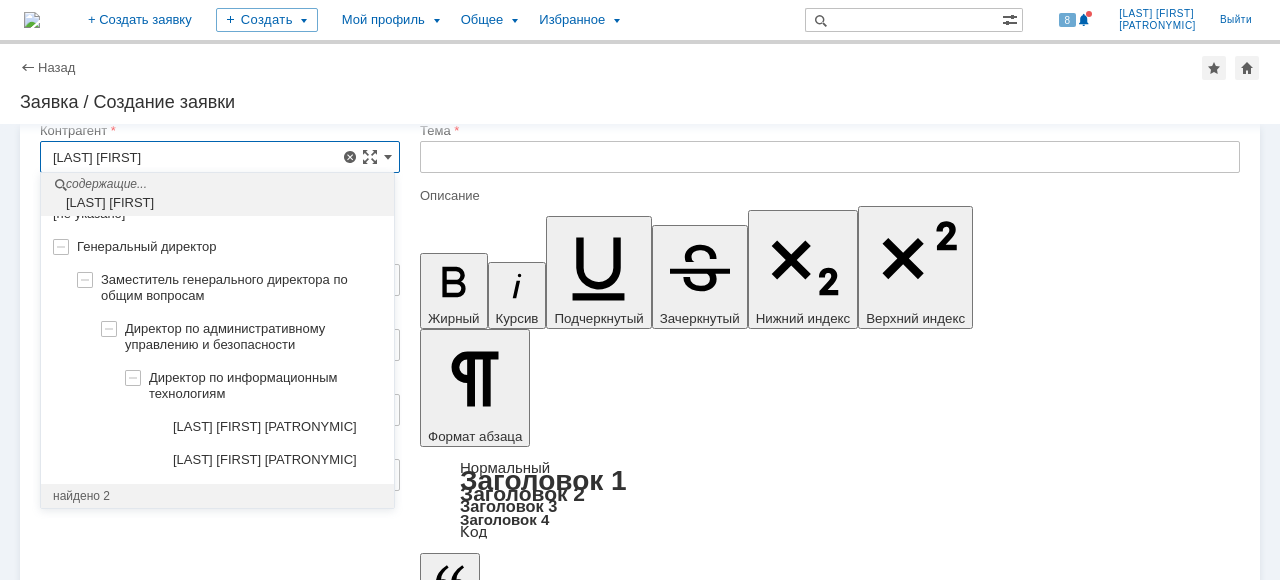 scroll, scrollTop: 56, scrollLeft: 0, axis: vertical 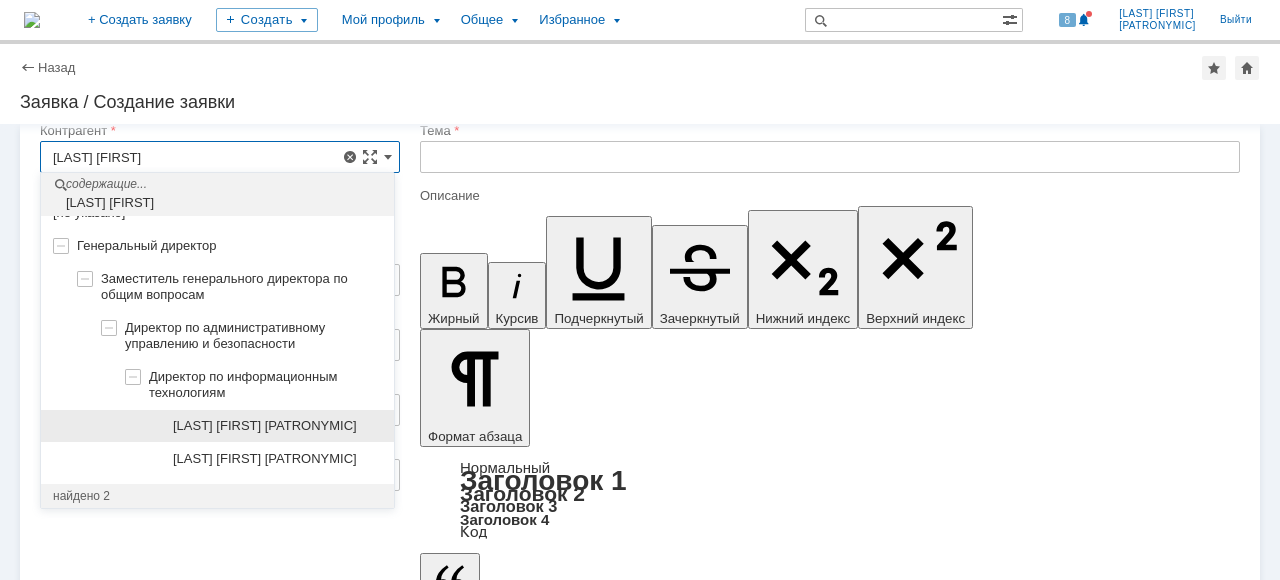 click on "[LAST] [FIRST] [PATRONYMIC]" at bounding box center [277, 426] 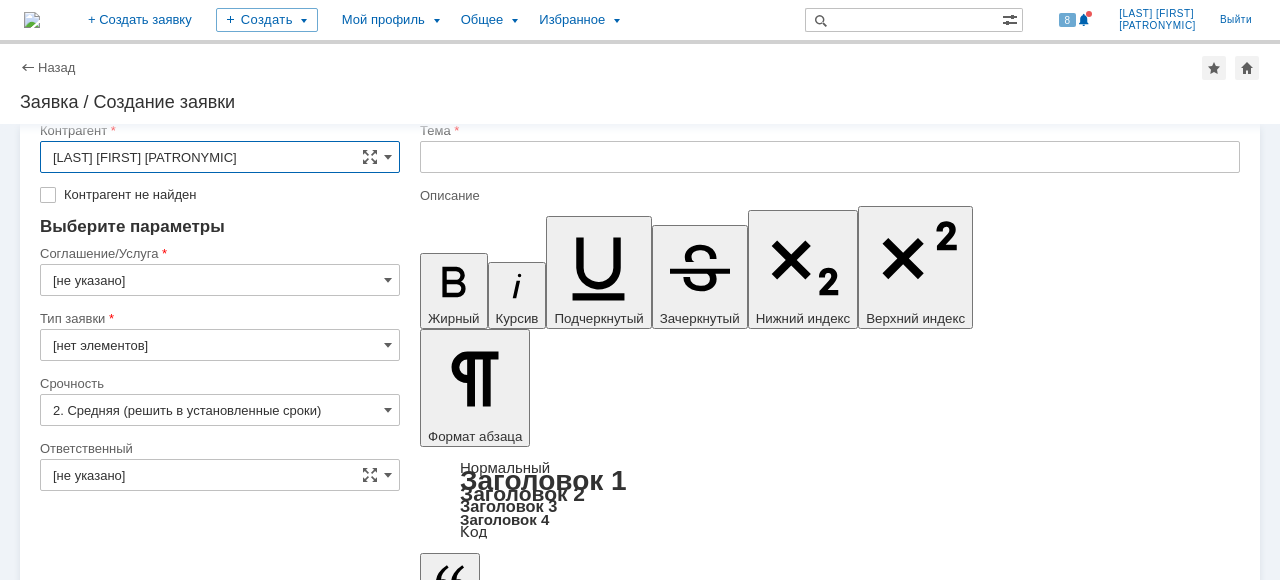 type on "Москва" 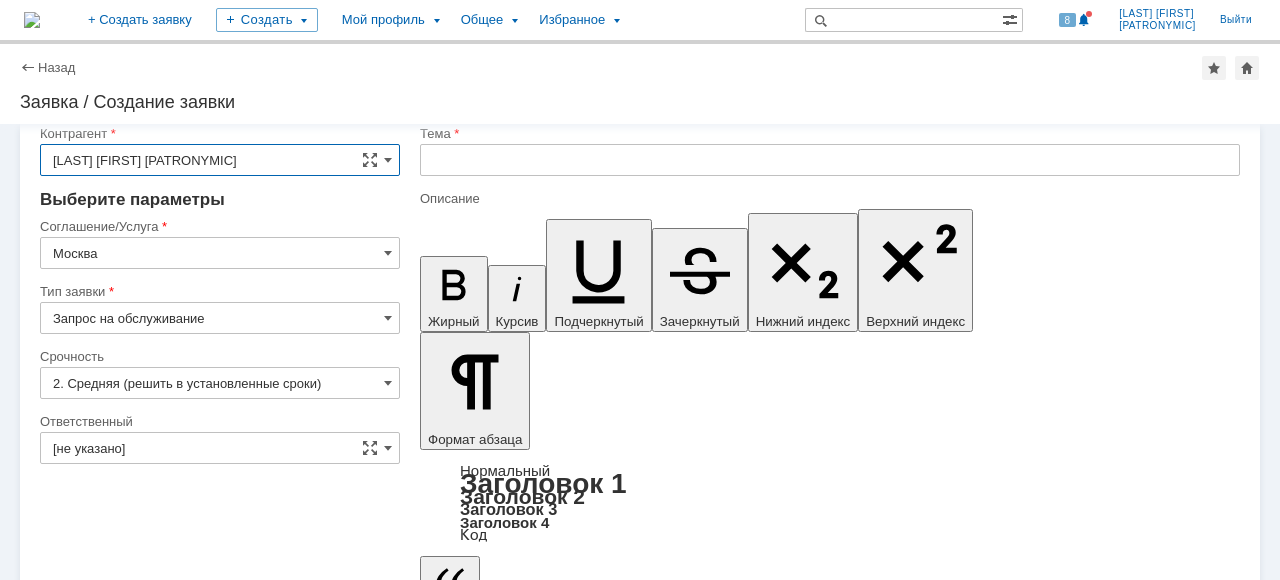 scroll, scrollTop: 0, scrollLeft: 0, axis: both 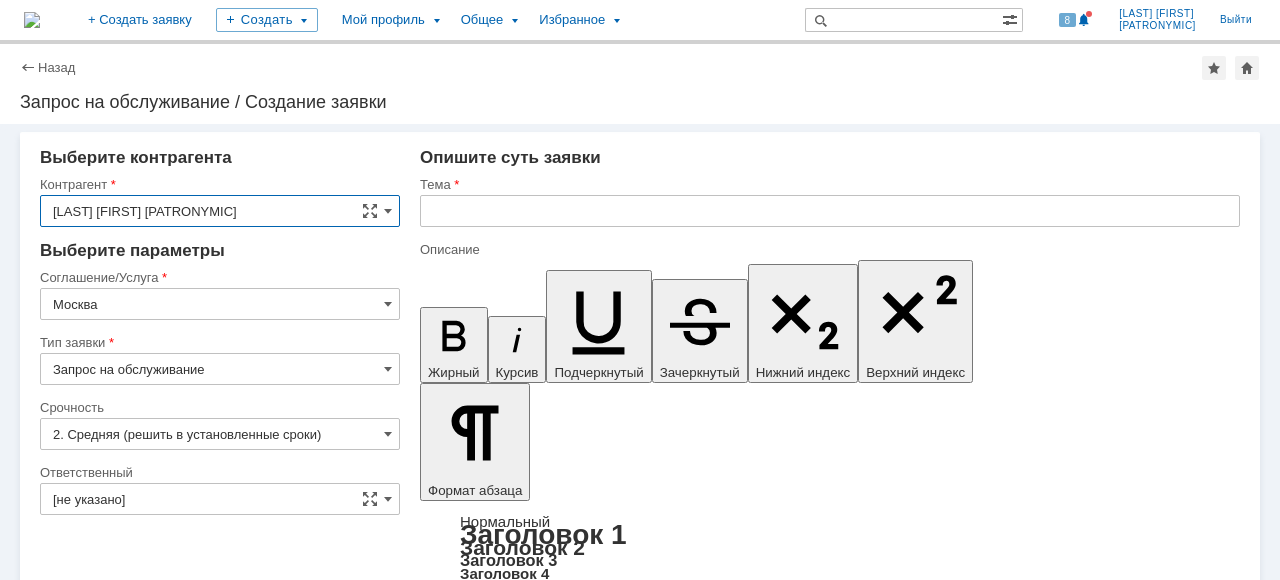 click on "Москва" at bounding box center [220, 304] 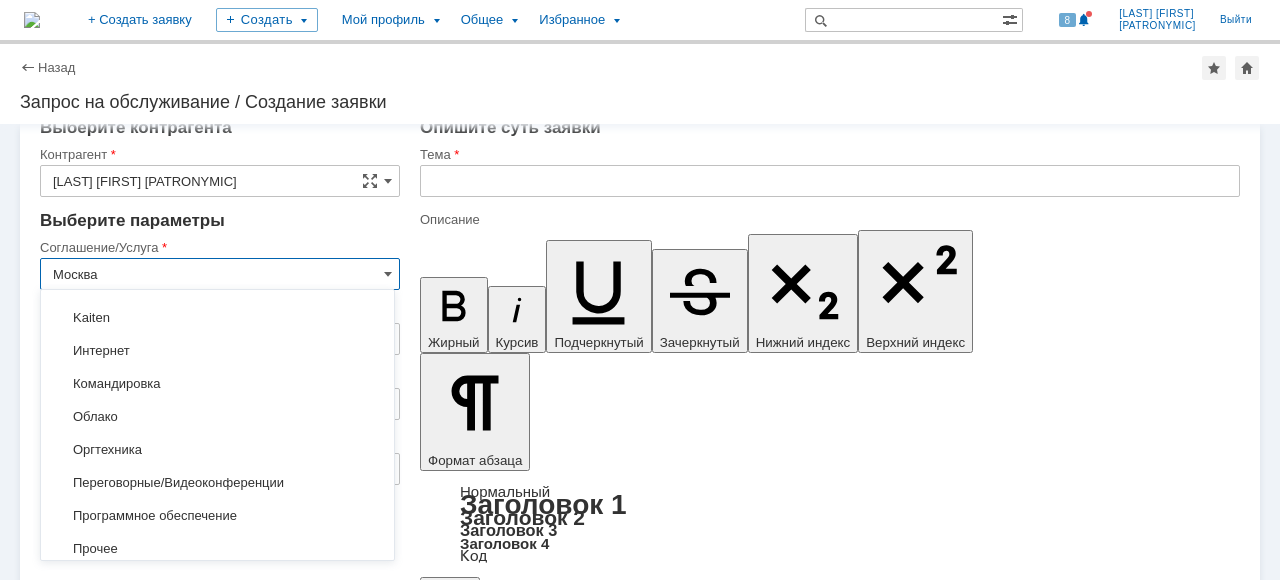 scroll, scrollTop: 208, scrollLeft: 0, axis: vertical 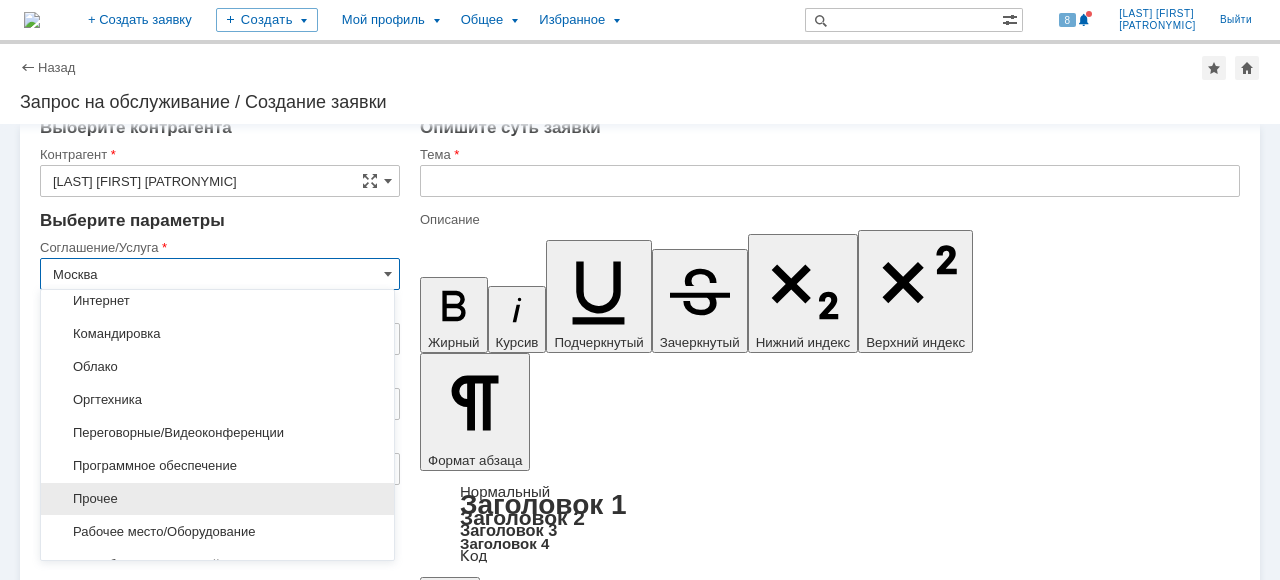 click on "Прочее" at bounding box center [217, 499] 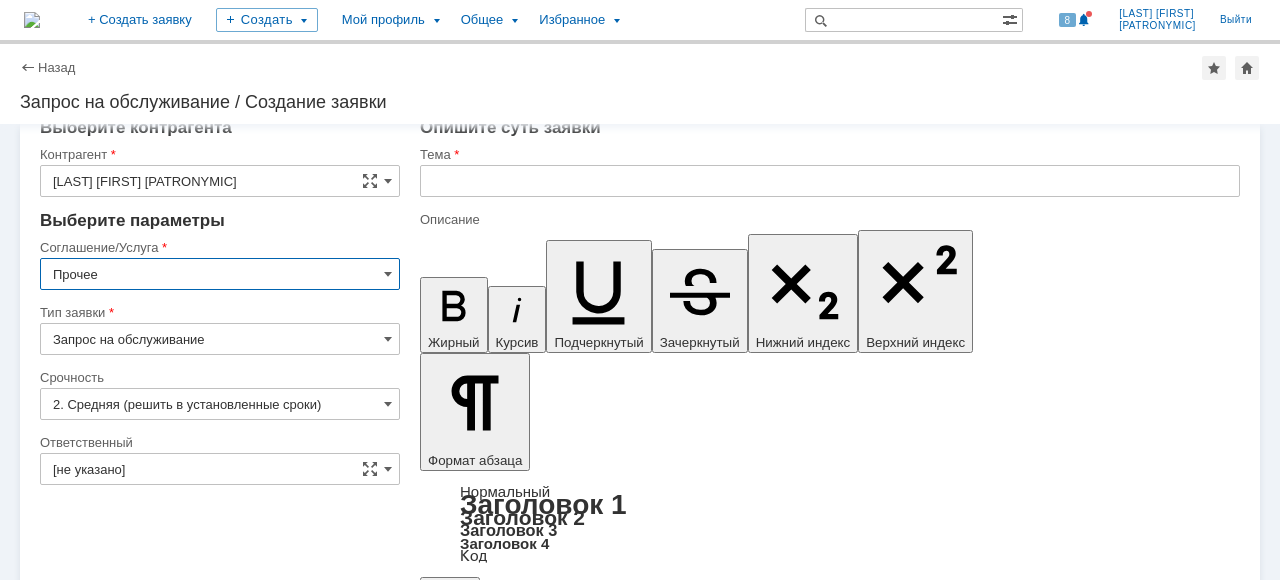 type on "Прочее" 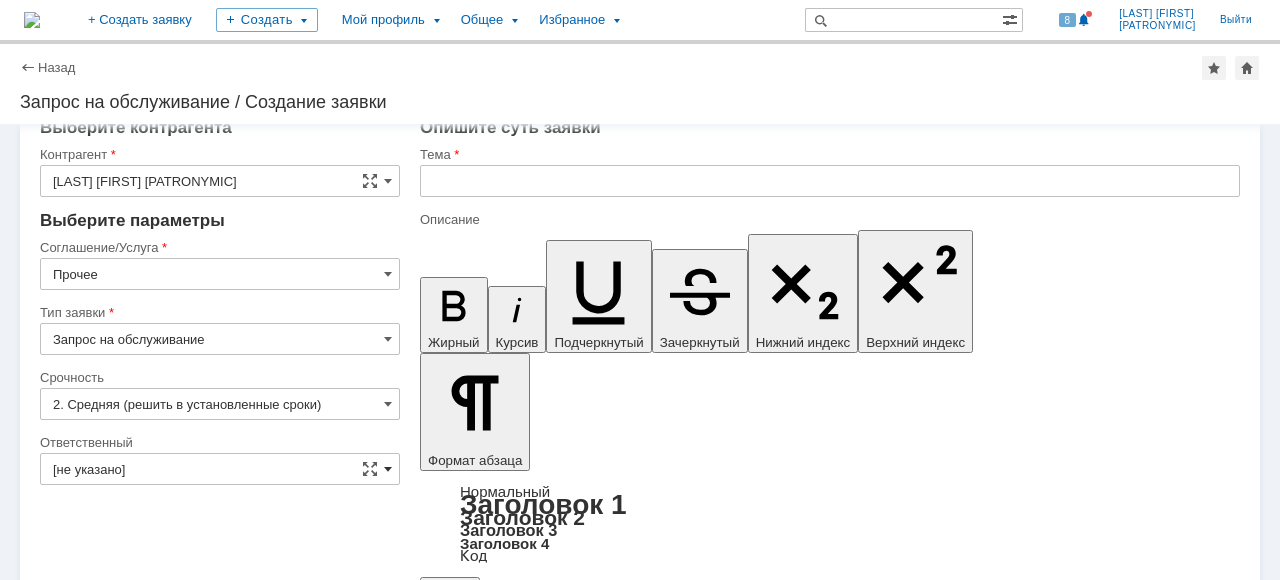 click at bounding box center (388, 469) 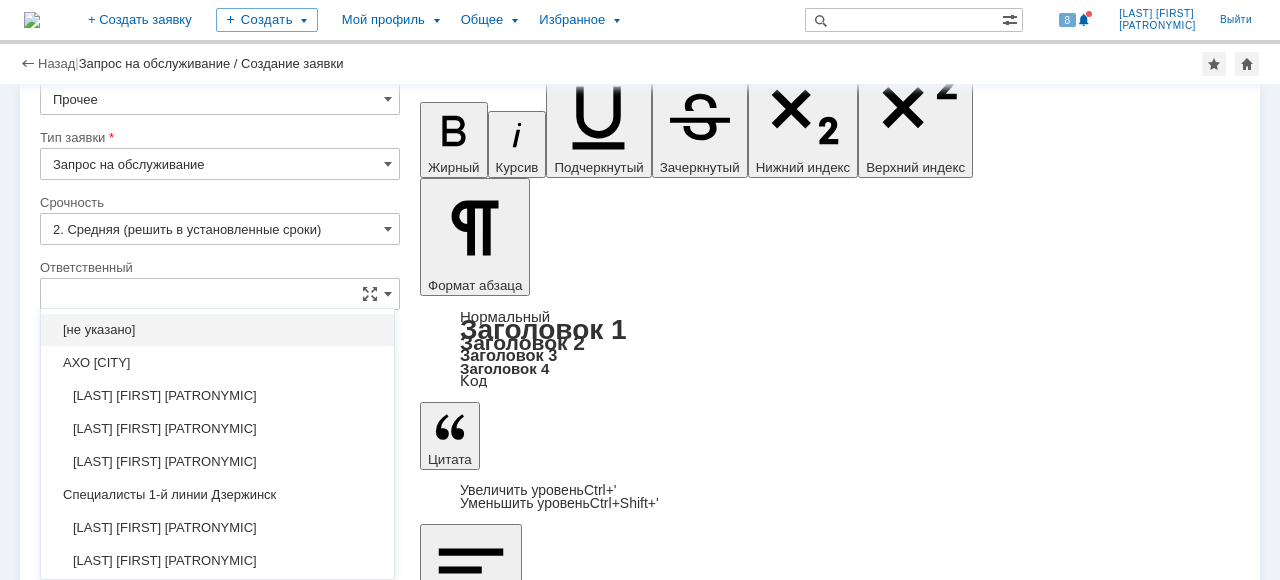 scroll, scrollTop: 164, scrollLeft: 0, axis: vertical 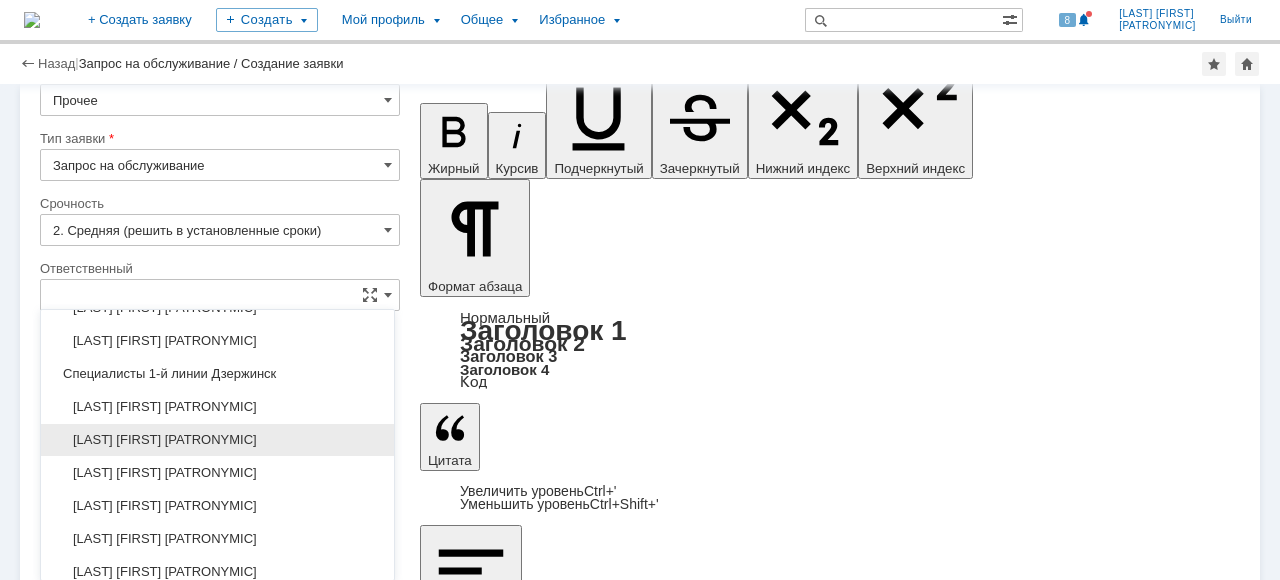 click on "[LAST] [FIRST] [PATRONYMIC]" at bounding box center (217, 440) 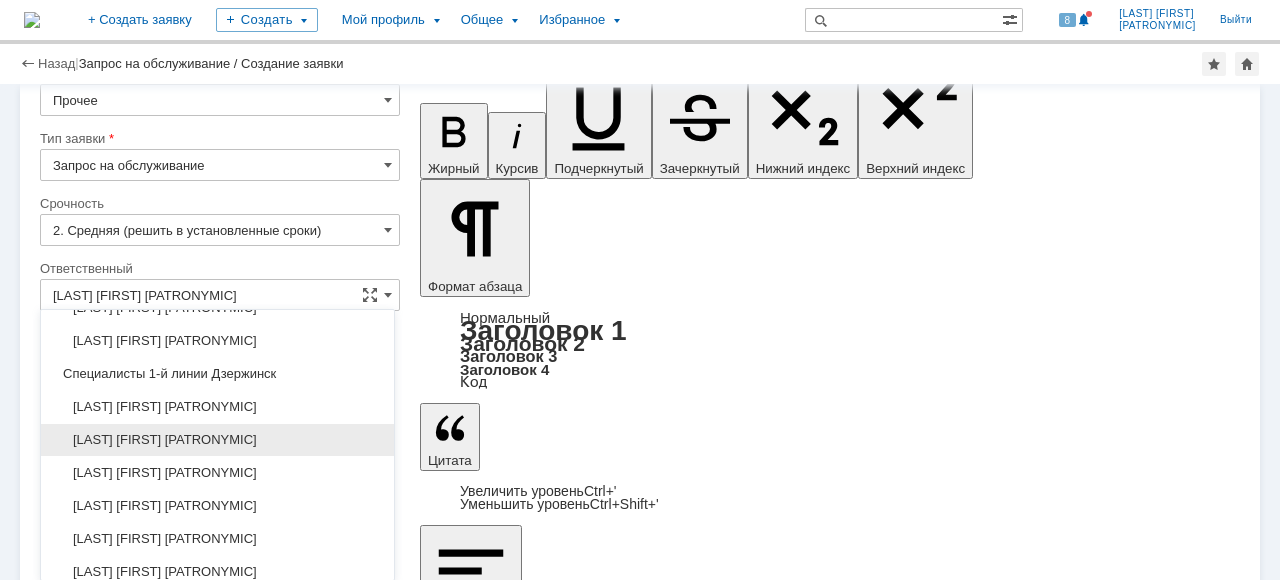 scroll, scrollTop: 11, scrollLeft: 0, axis: vertical 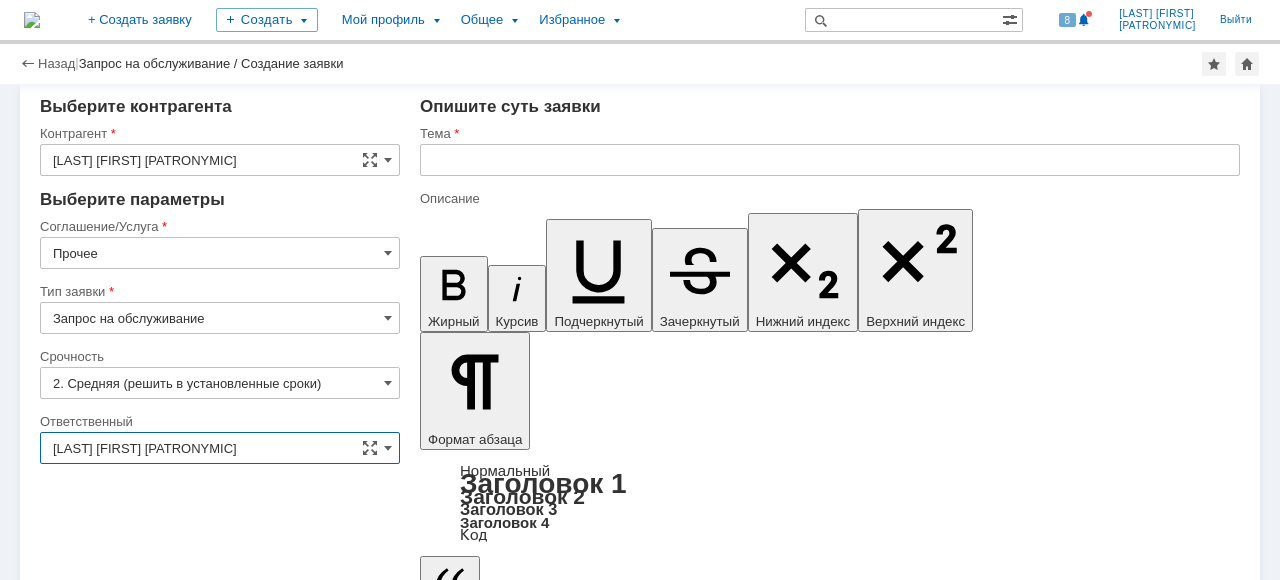 type on "[LAST] [FIRST] [PATRONYMIC]" 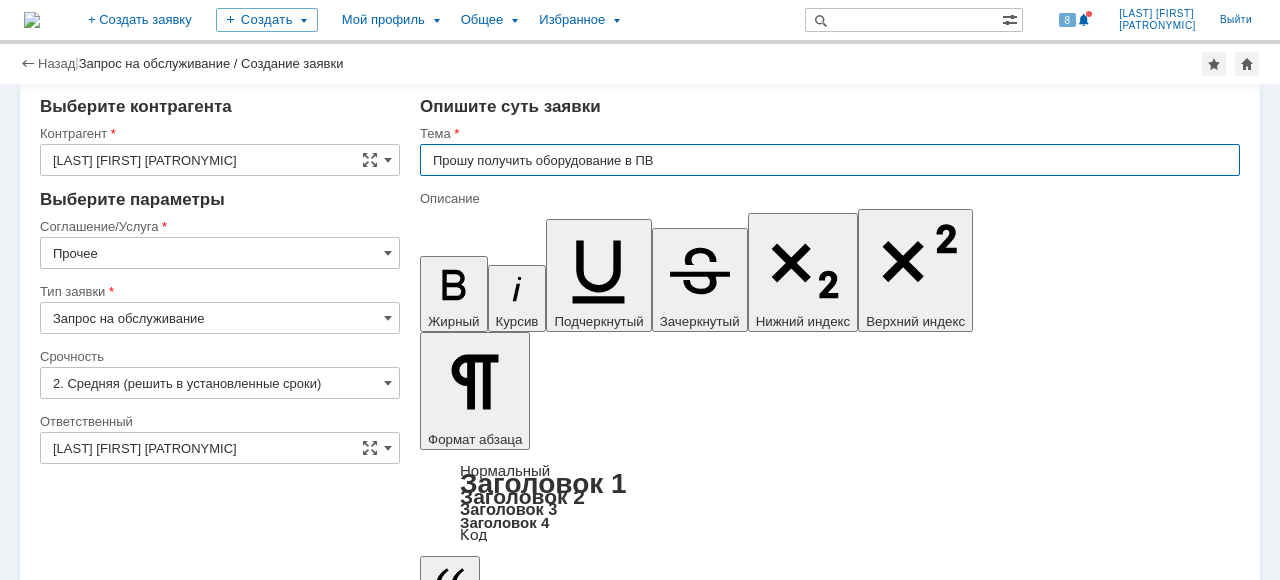 click on "Прошу получить оборудование в ПВ" at bounding box center (830, 160) 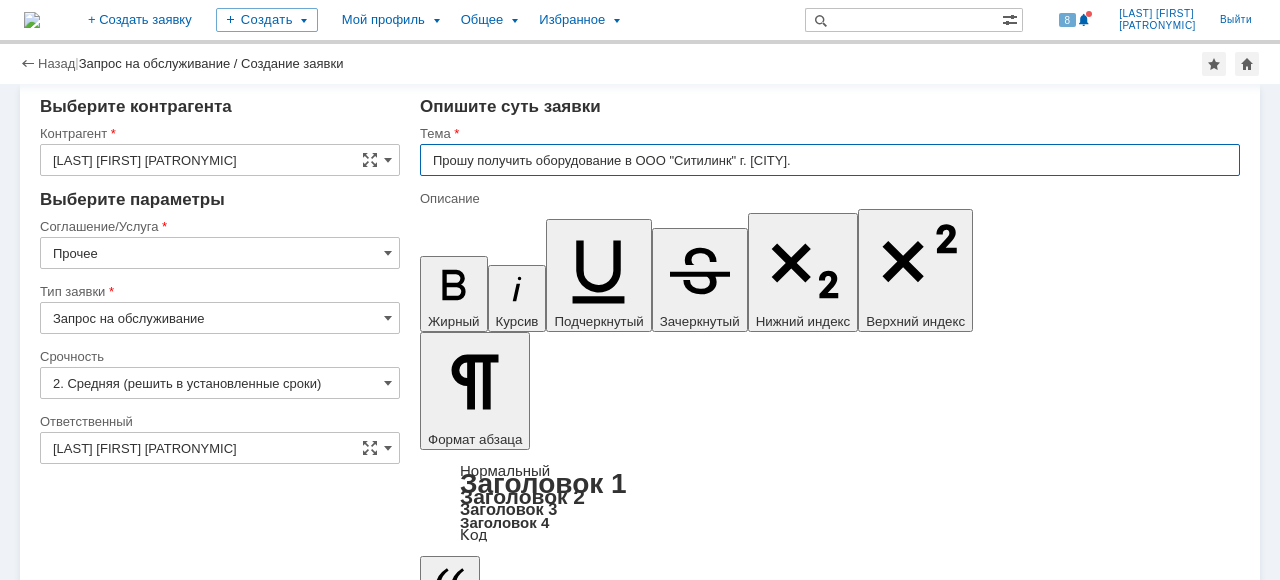 type on "Прошу получить оборудование в ООО "Ситилинк" г. [CITY]." 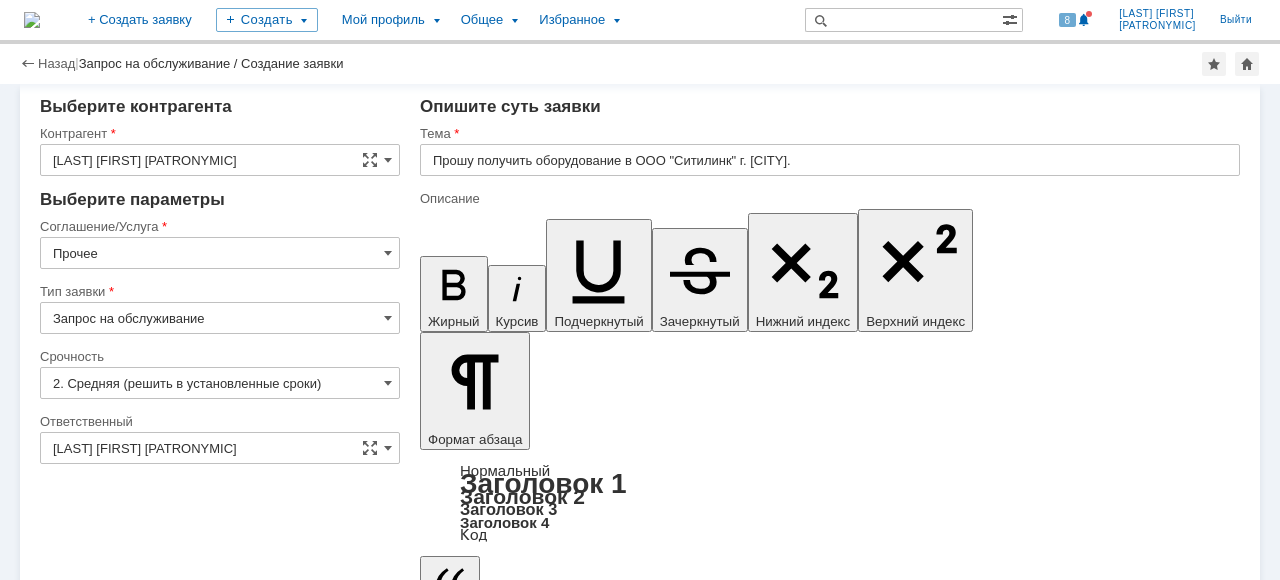 click on "Сохранить" at bounding box center (100, 5613) 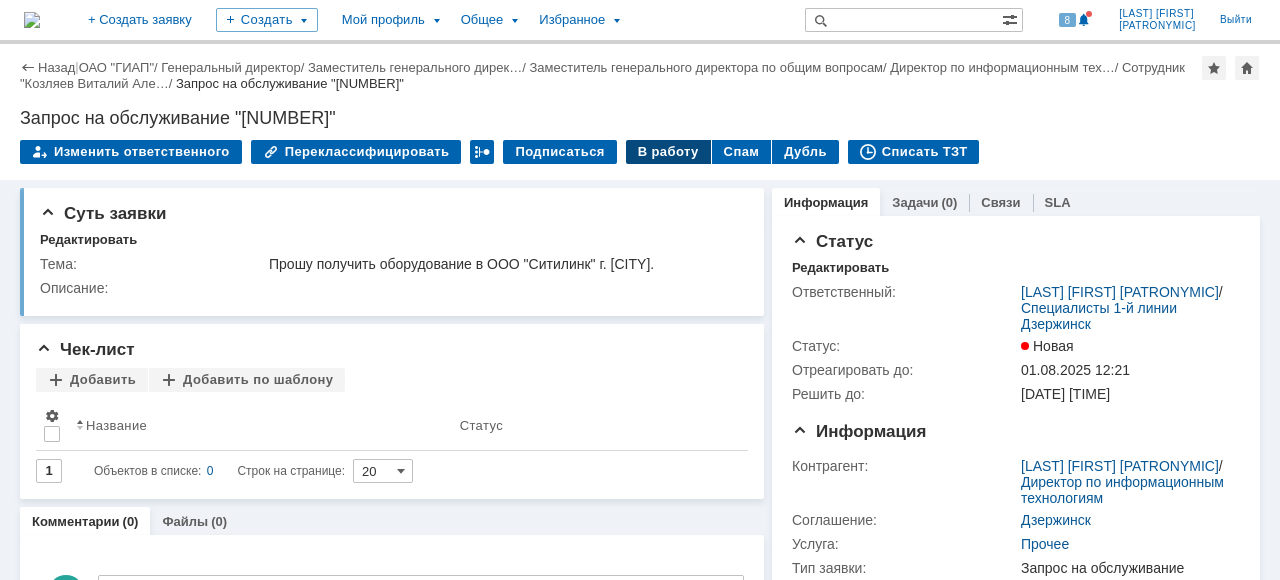click on "В работу" at bounding box center [668, 152] 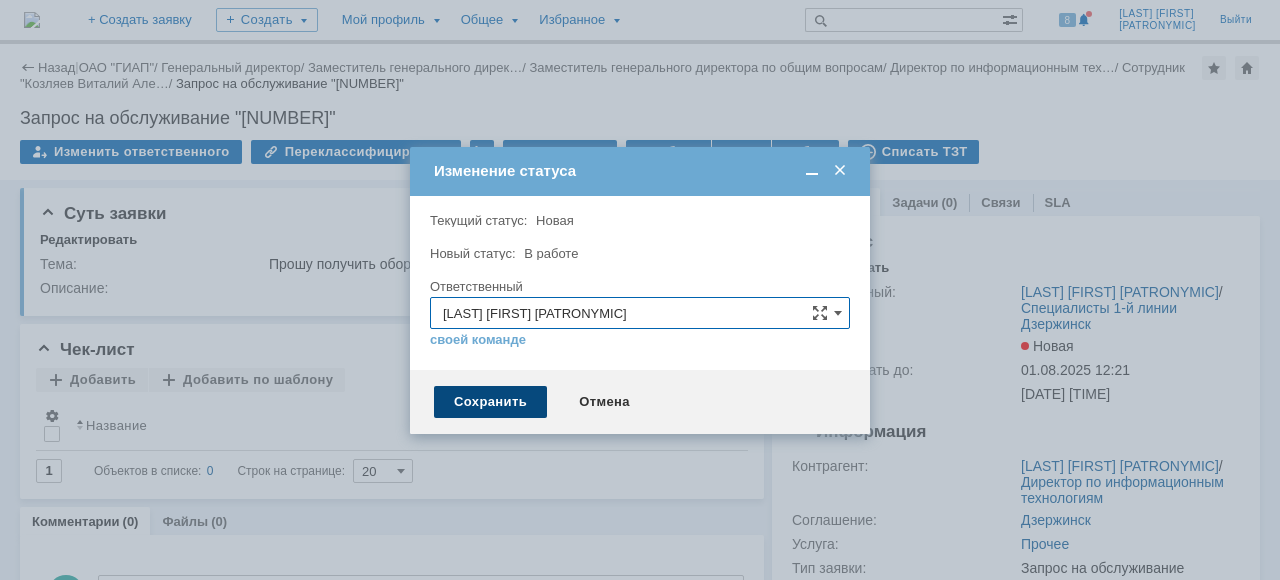 click on "Сохранить" at bounding box center (490, 402) 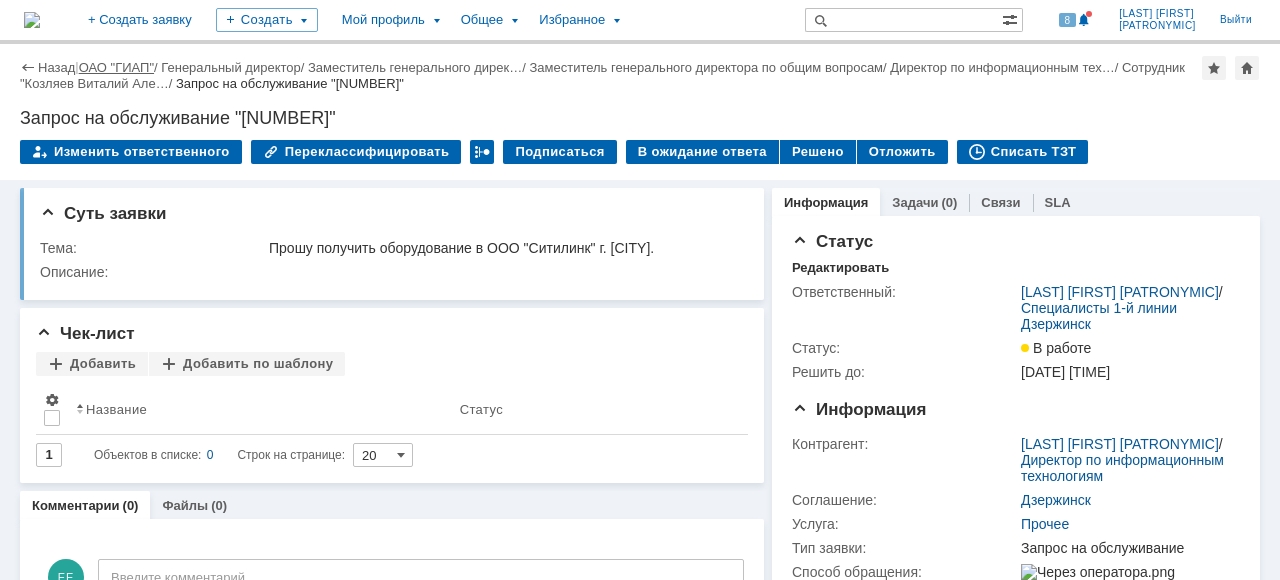 click on "ОАО "ГИАП"" at bounding box center [116, 67] 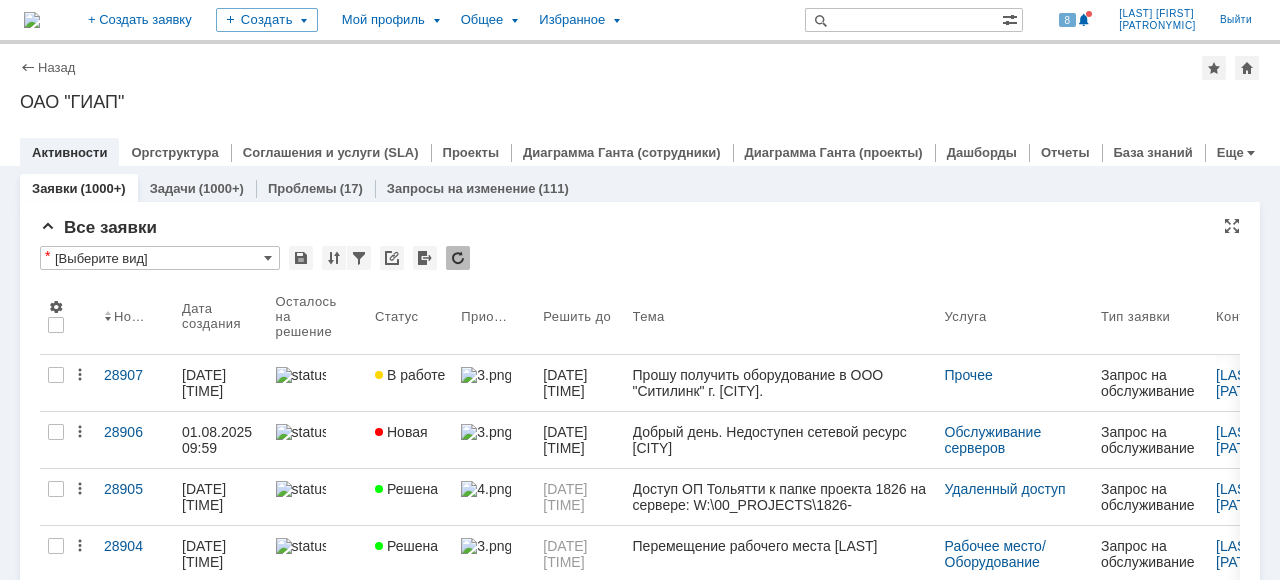 scroll, scrollTop: 0, scrollLeft: 0, axis: both 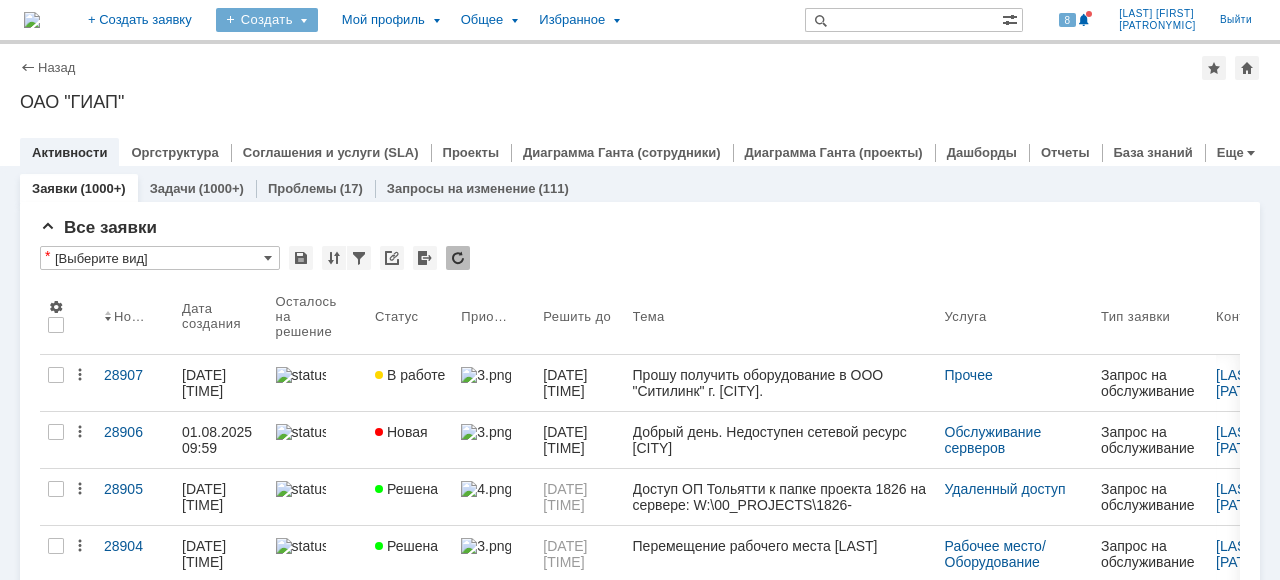 click on "Создать" at bounding box center [267, 20] 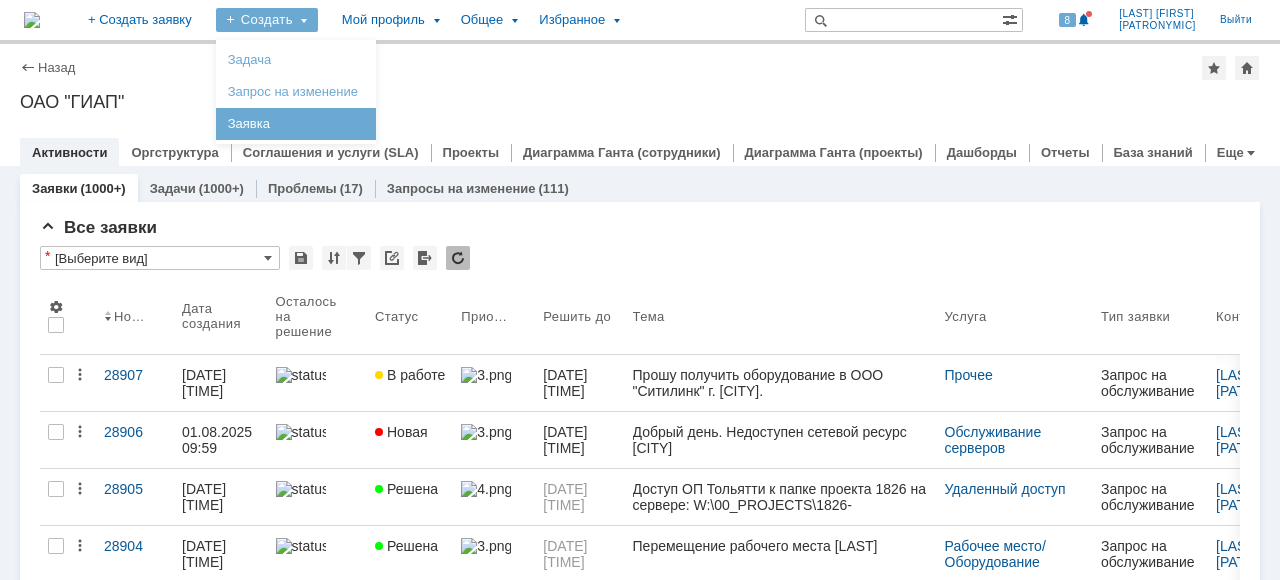 click on "Заявка" at bounding box center (296, 124) 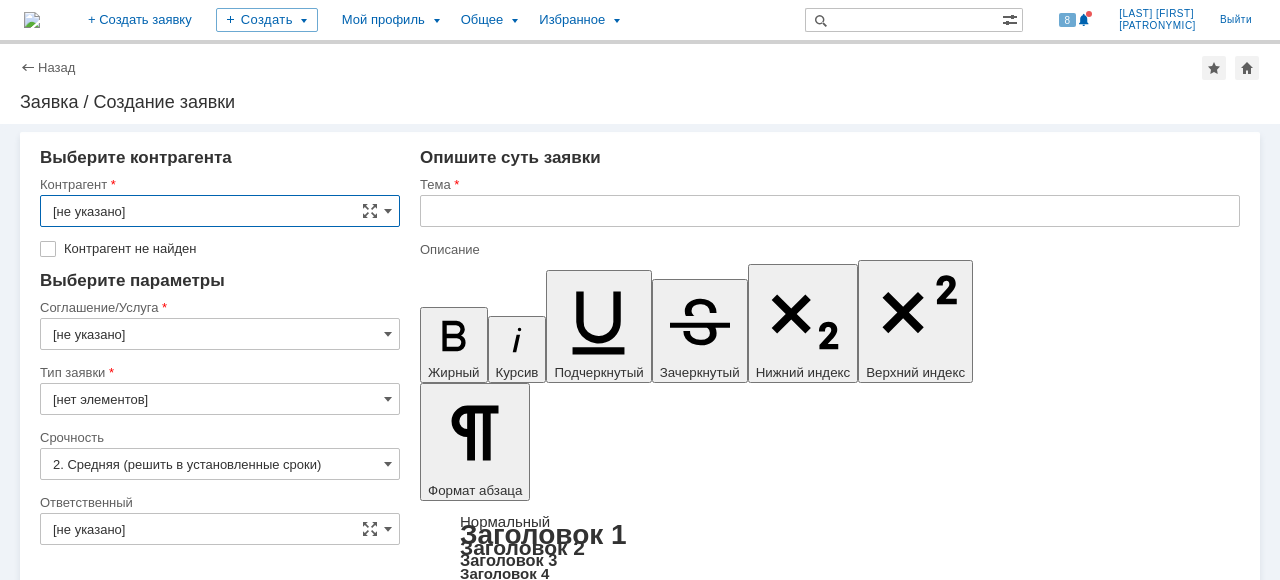 scroll, scrollTop: 0, scrollLeft: 0, axis: both 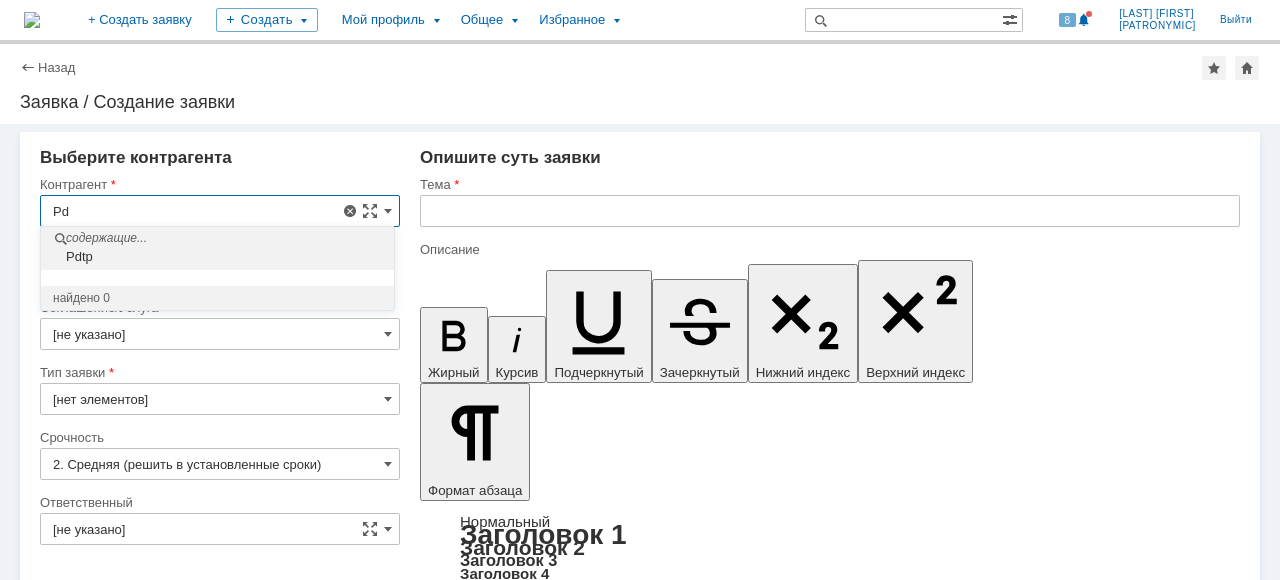 type on "P" 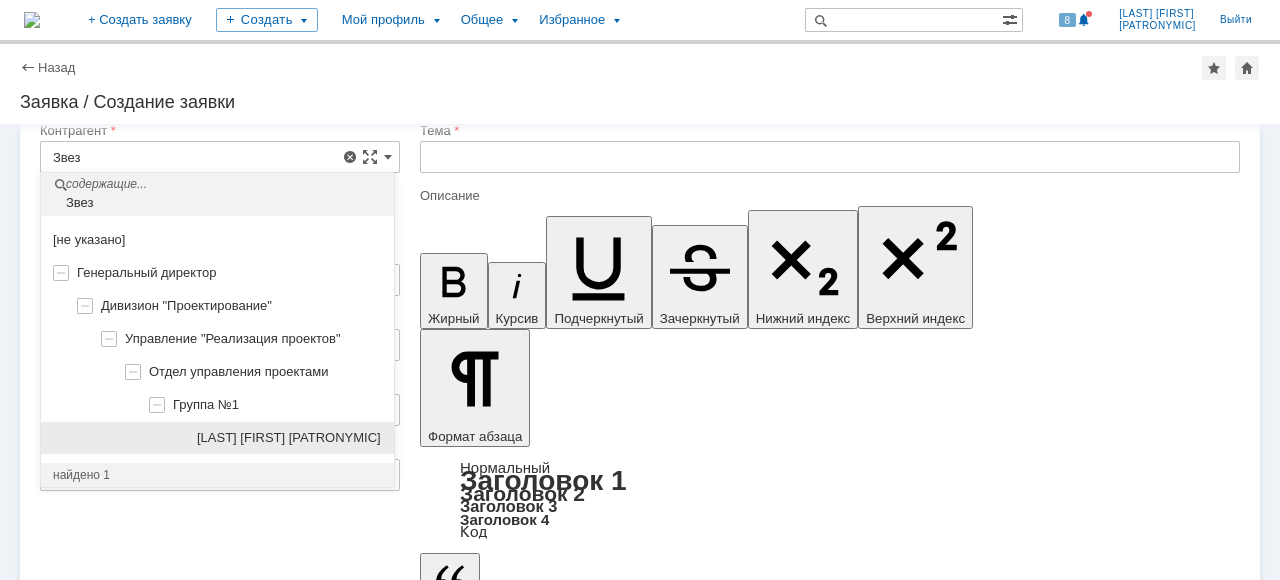 click on "[LAST] [FIRST] [PATRONYMIC]" at bounding box center (289, 437) 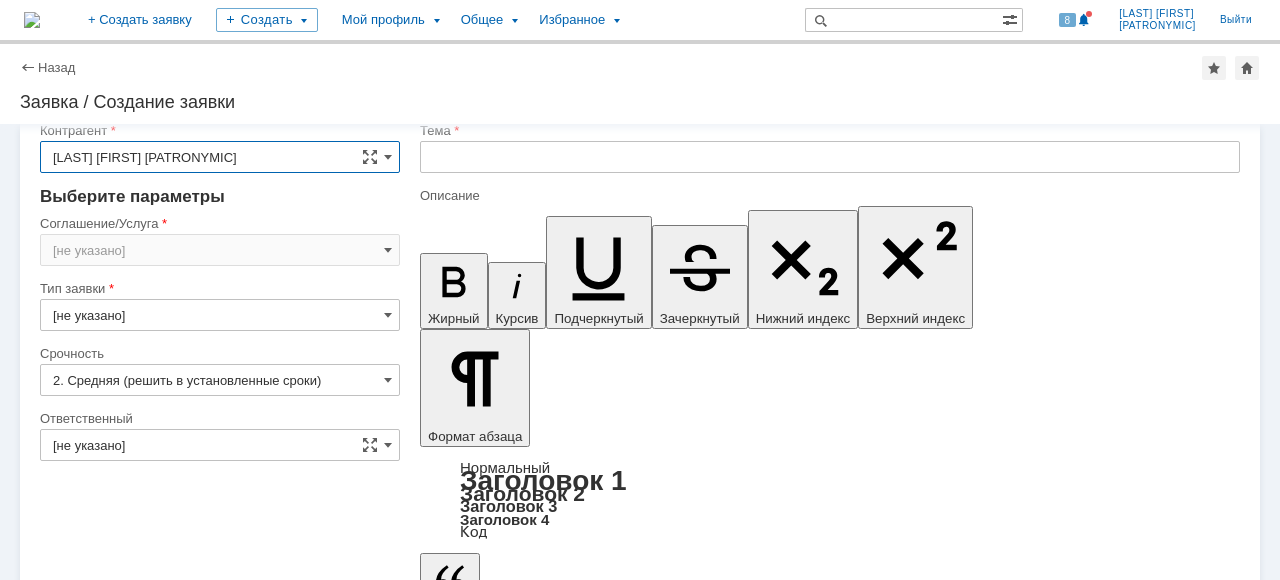 type on "Москва" 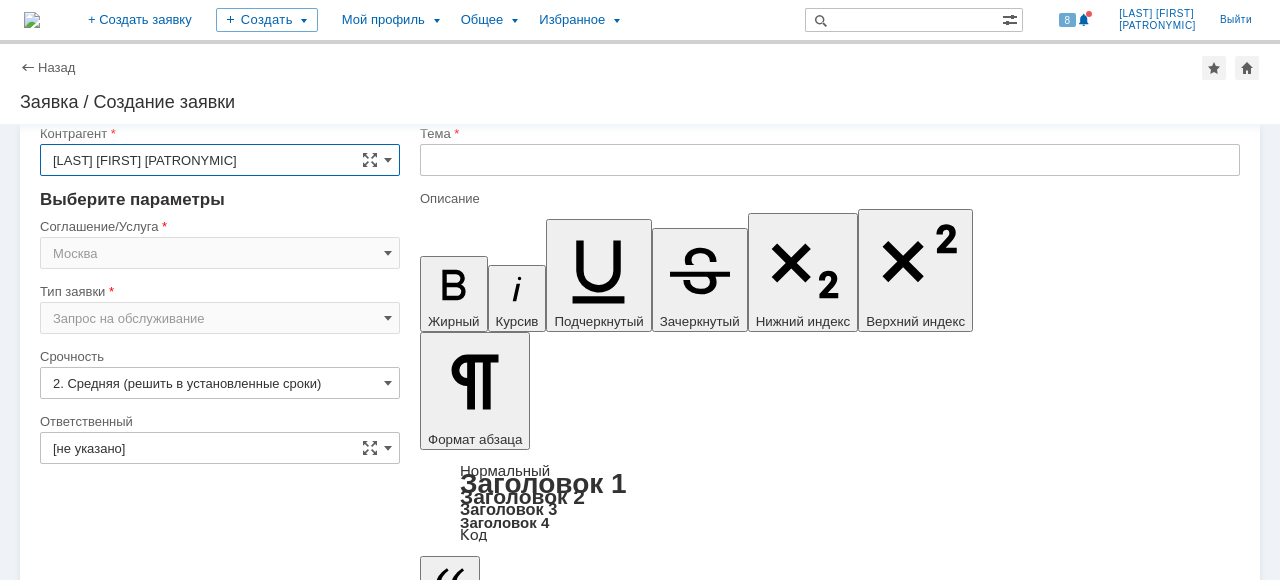 scroll, scrollTop: 0, scrollLeft: 0, axis: both 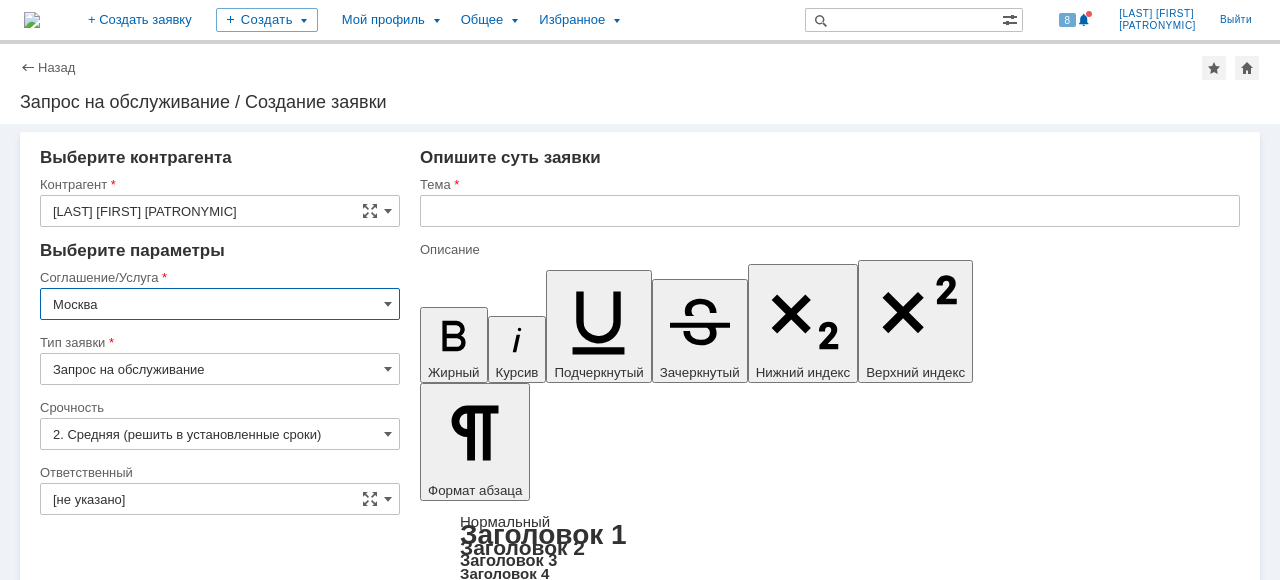 click on "Москва" at bounding box center [220, 304] 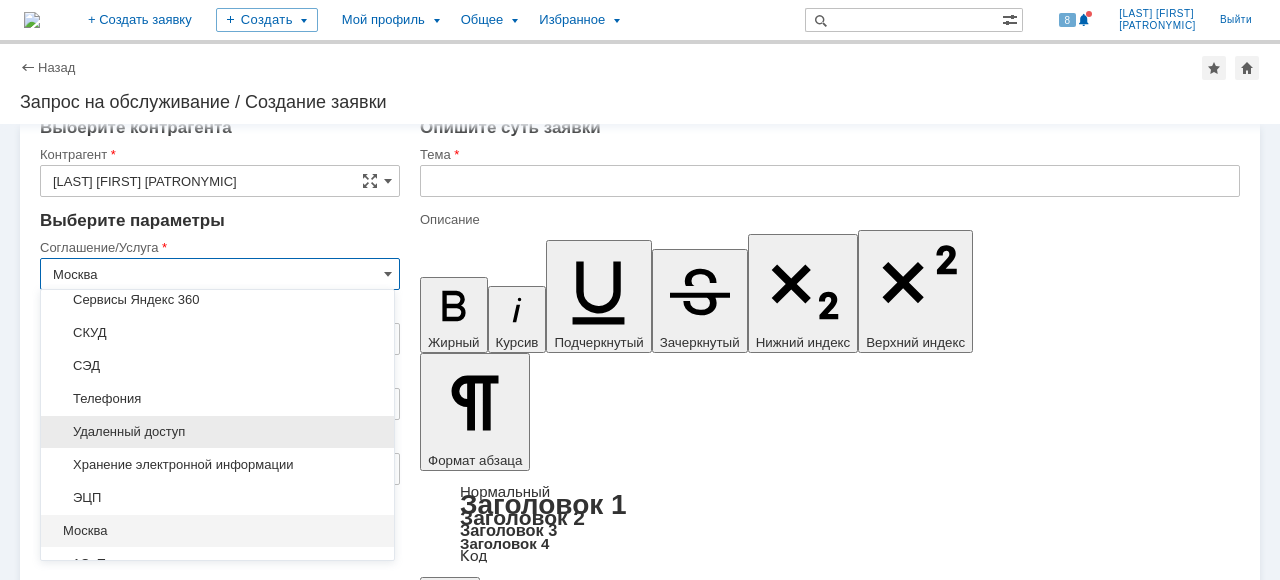 click on "Удаленный доступ" at bounding box center [217, 432] 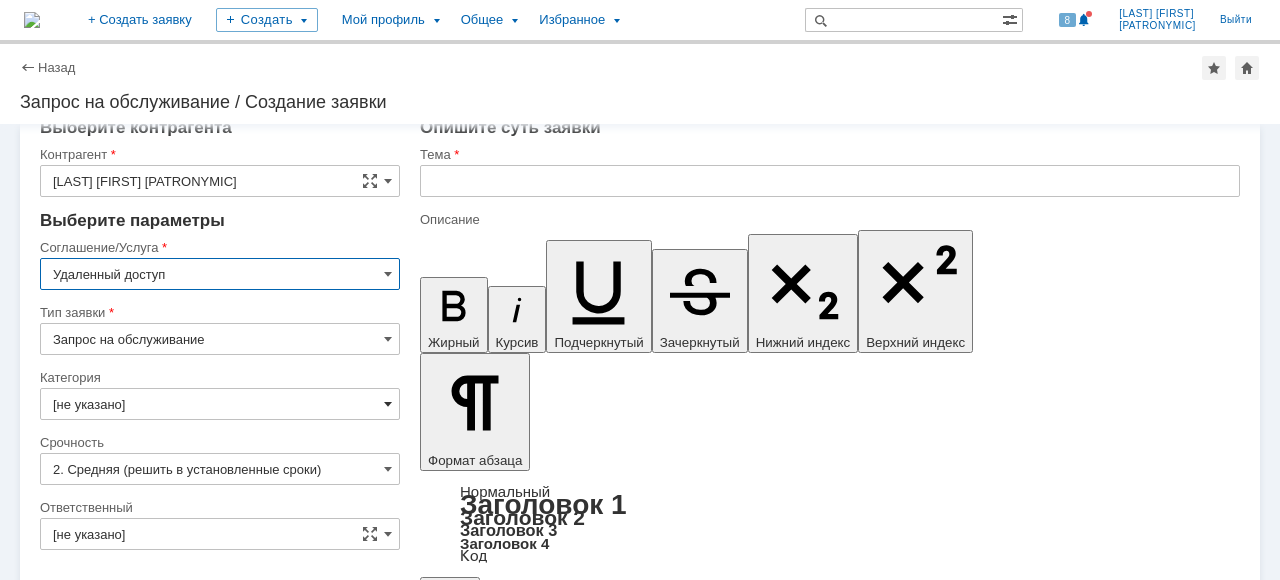 type on "Удаленный доступ" 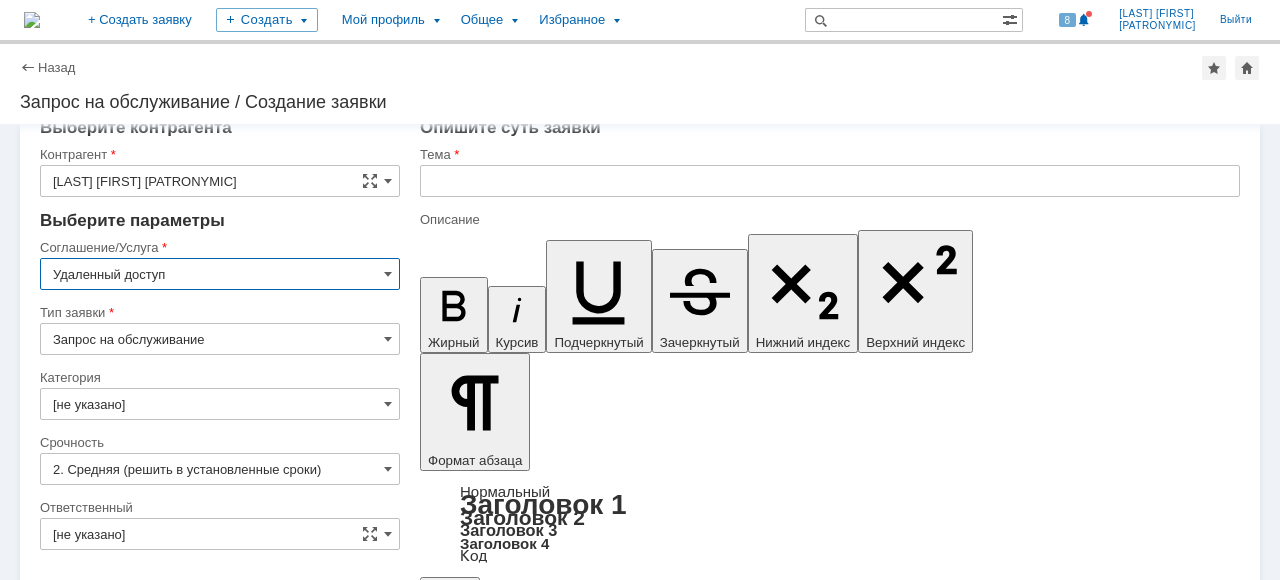 click on "Запрос на обслуживание" at bounding box center (220, 339) 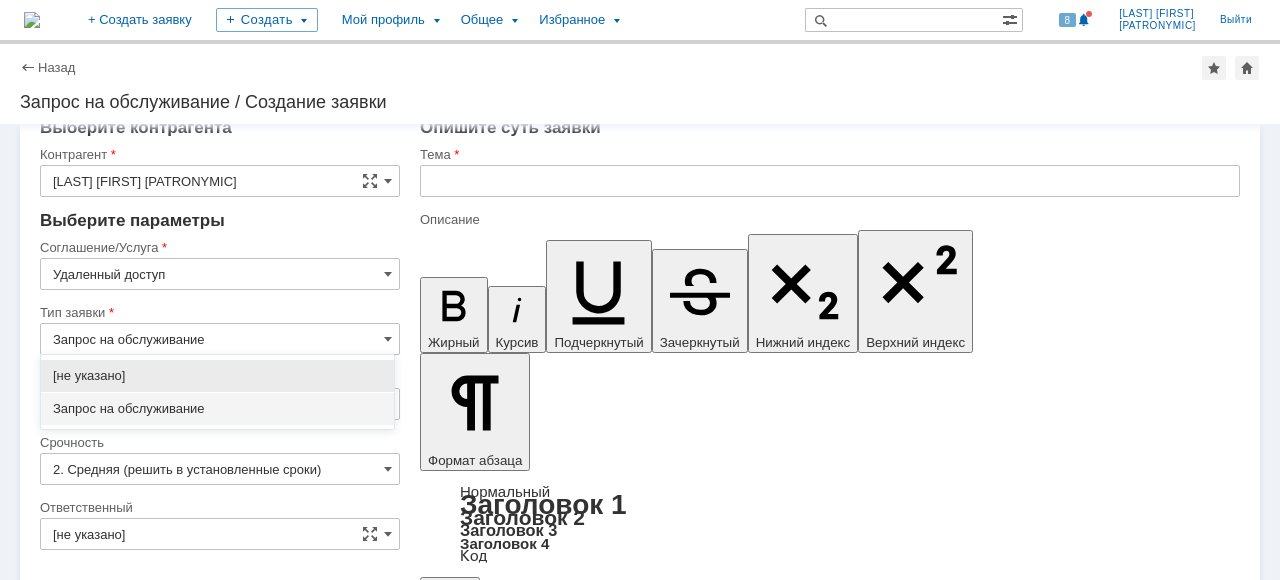click on "Запрос на обслуживание" at bounding box center (220, 339) 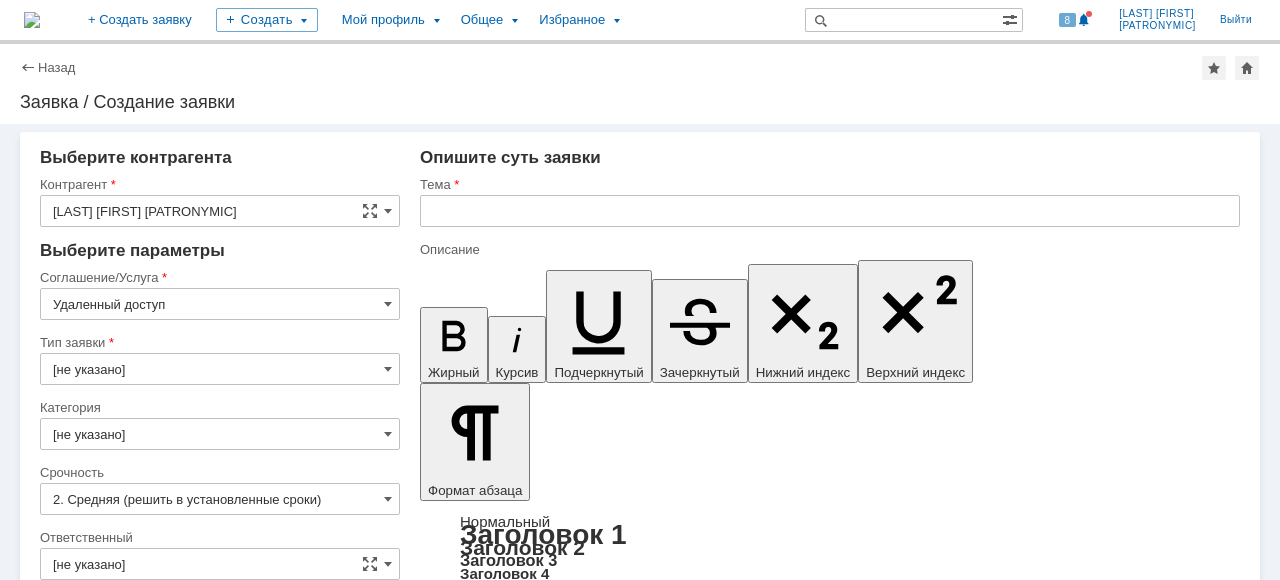 type on "[не указано]" 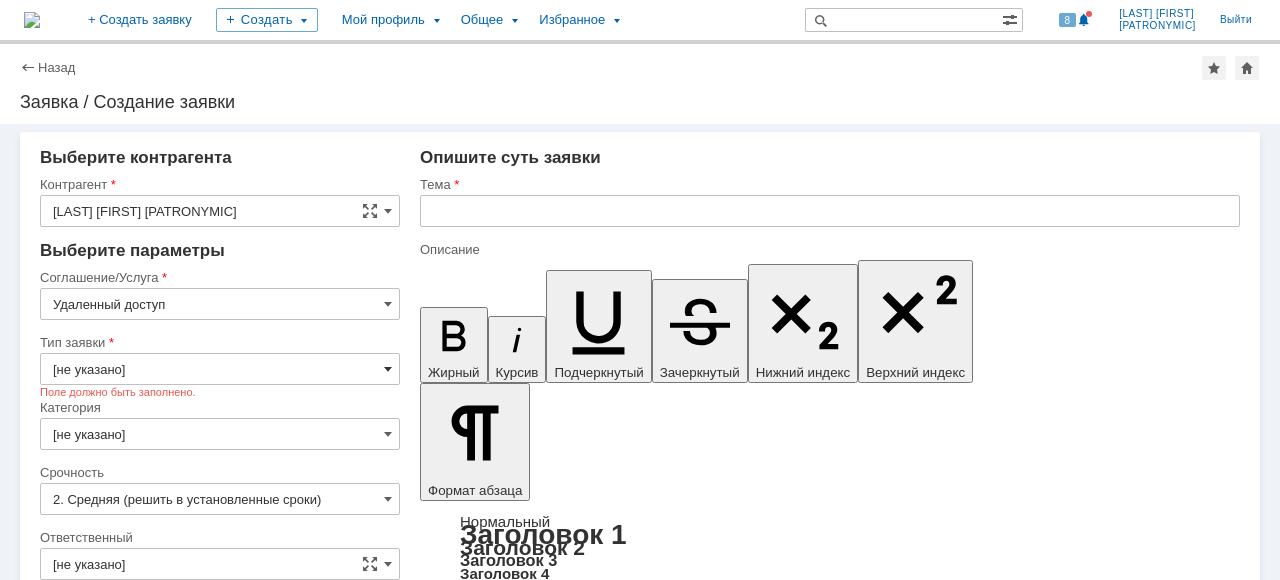 click at bounding box center [388, 369] 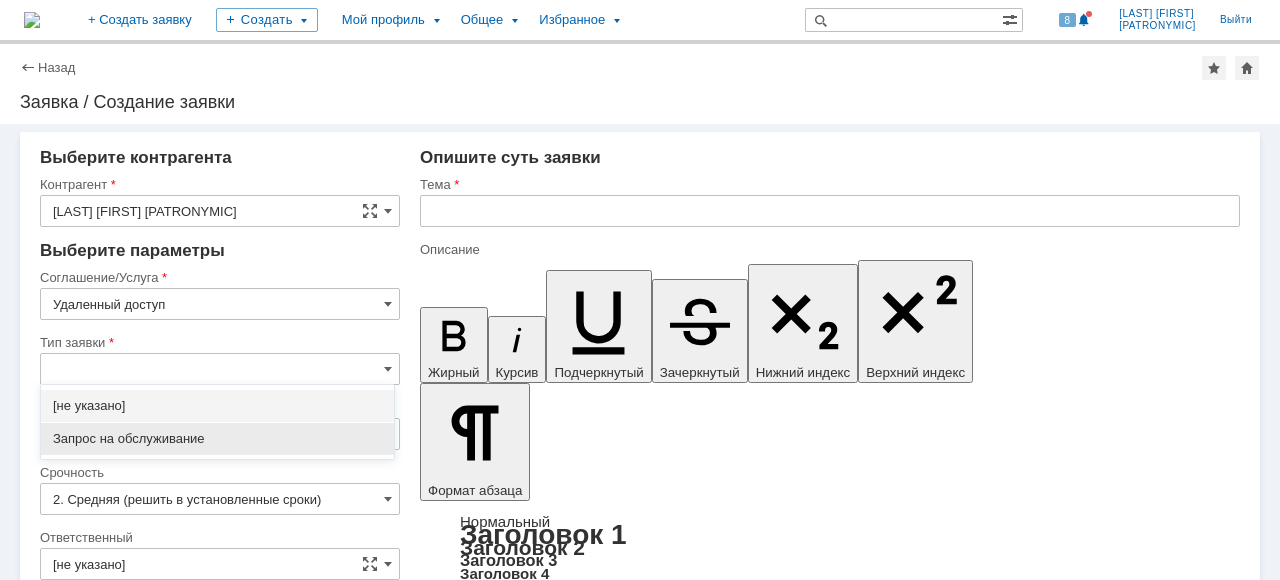 click on "Запрос на обслуживание" at bounding box center (217, 439) 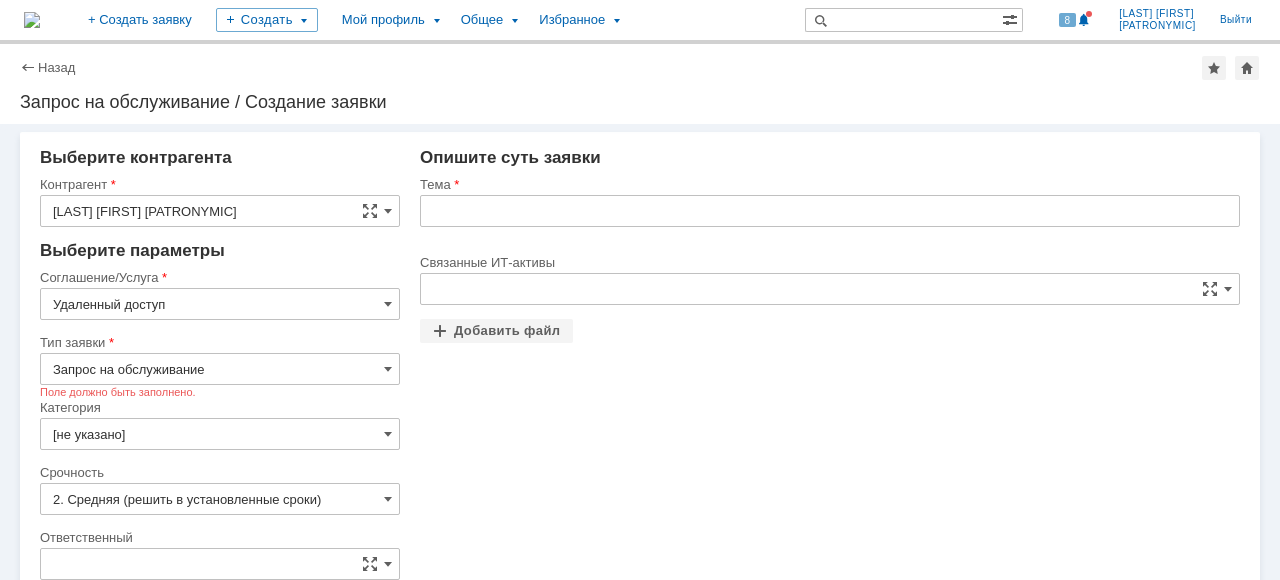 type on "Запрос на обслуживание" 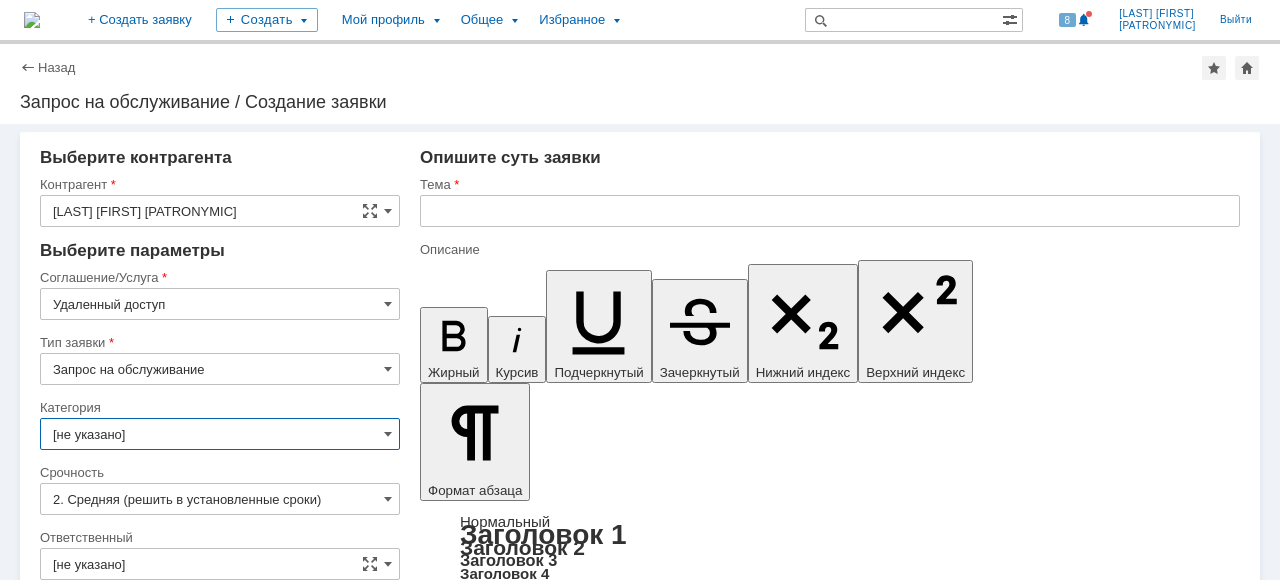click on "[не указано]" at bounding box center [220, 434] 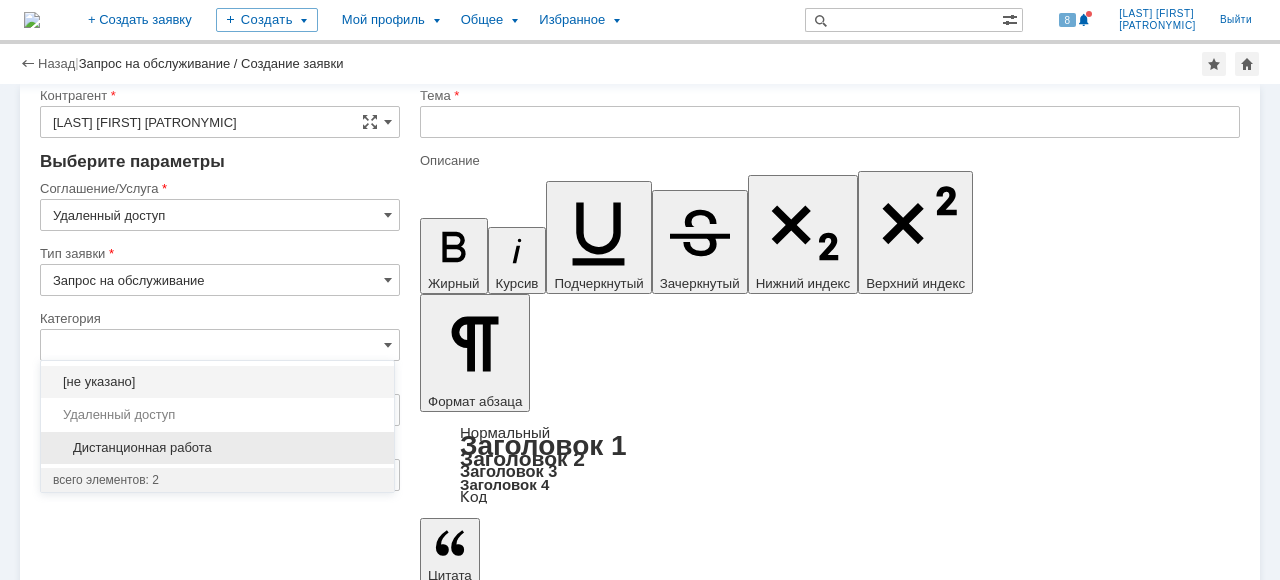 click on "Дистанционная работа" at bounding box center [217, 448] 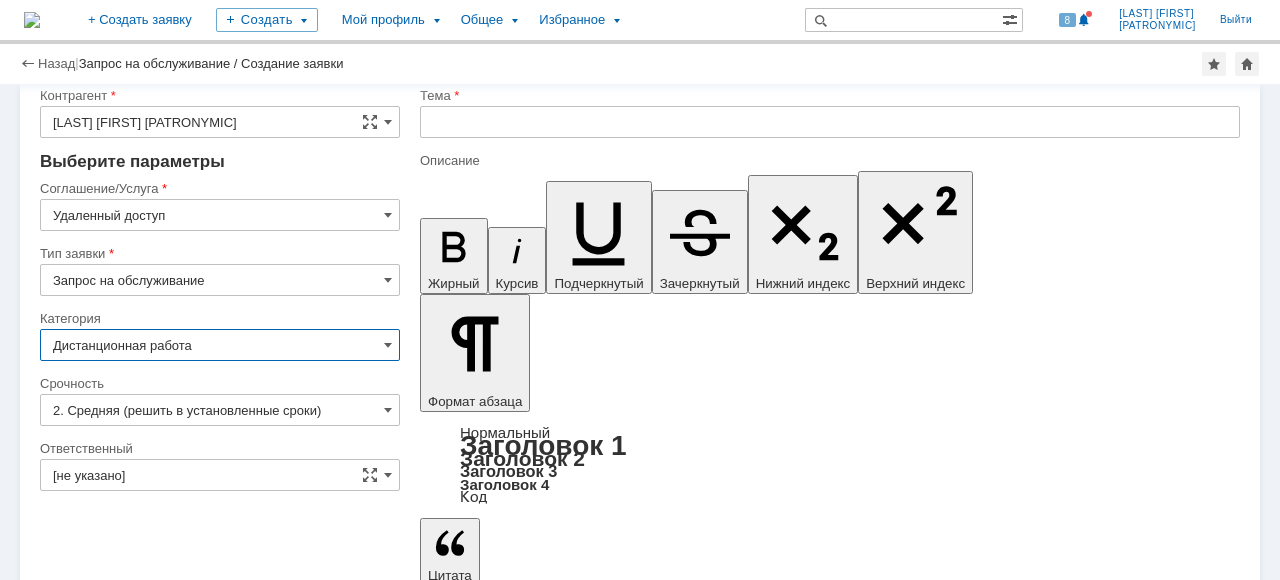 type on "Дистанционная работа" 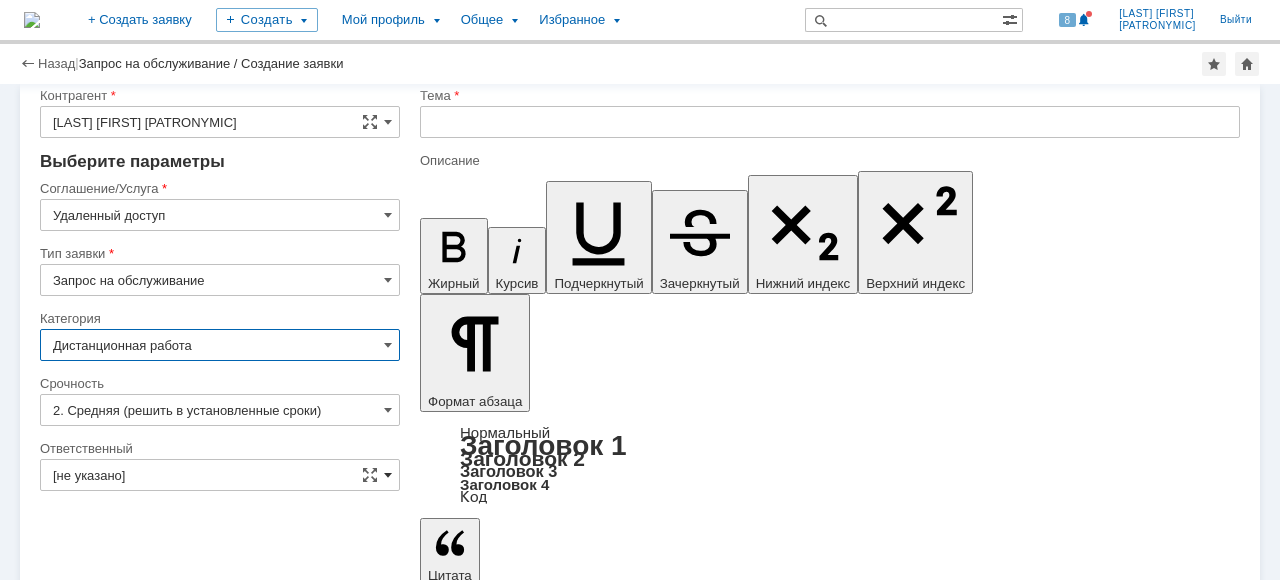 click at bounding box center (388, 475) 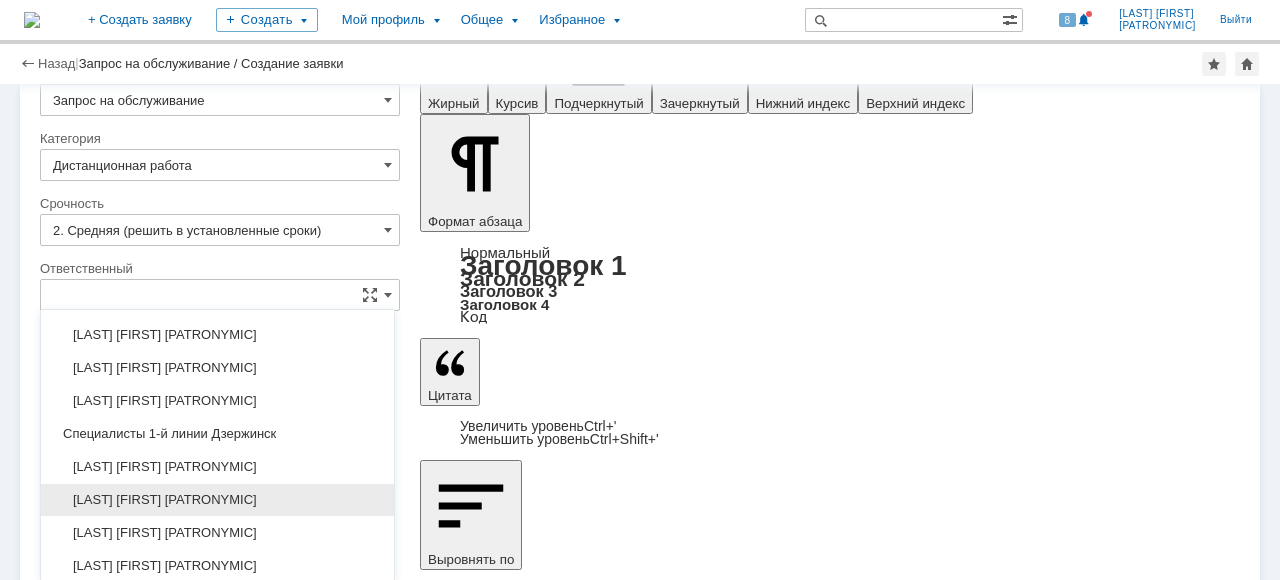 click on "[LAST] [FIRST] [PATRONYMIC]" at bounding box center (217, 500) 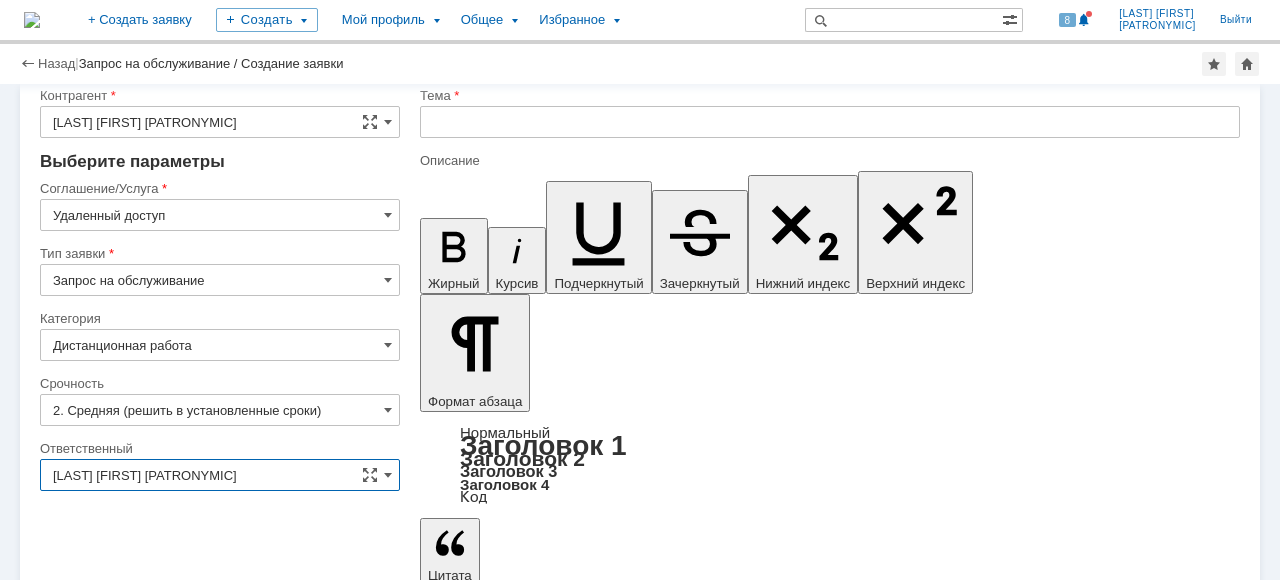 type on "[LAST] [FIRST] [PATRONYMIC]" 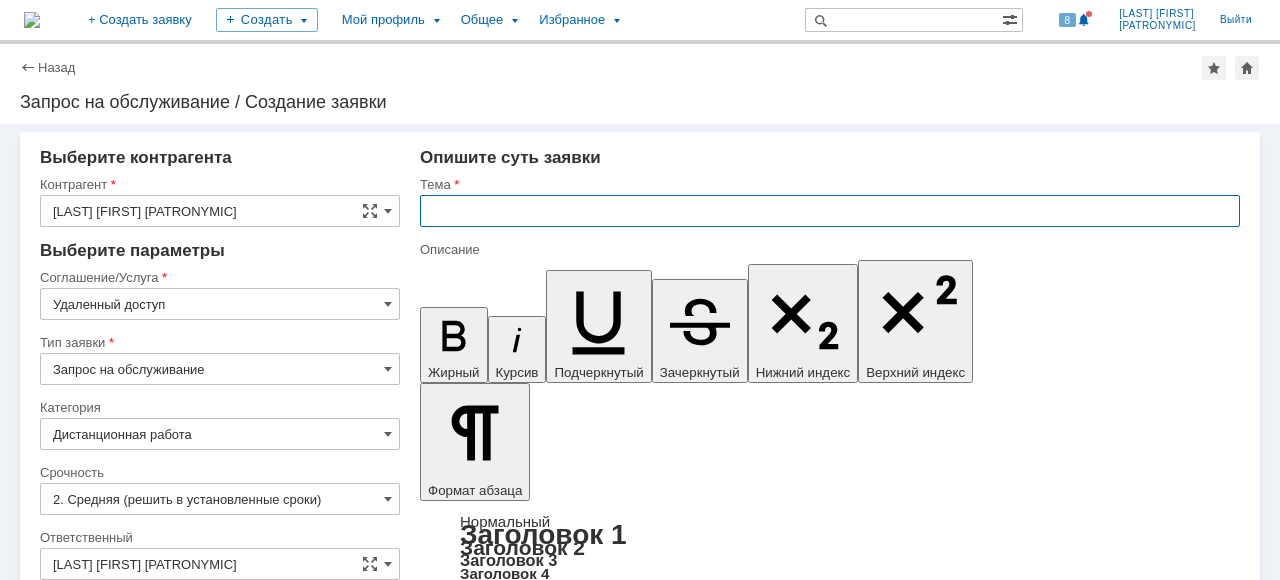 click at bounding box center (830, 211) 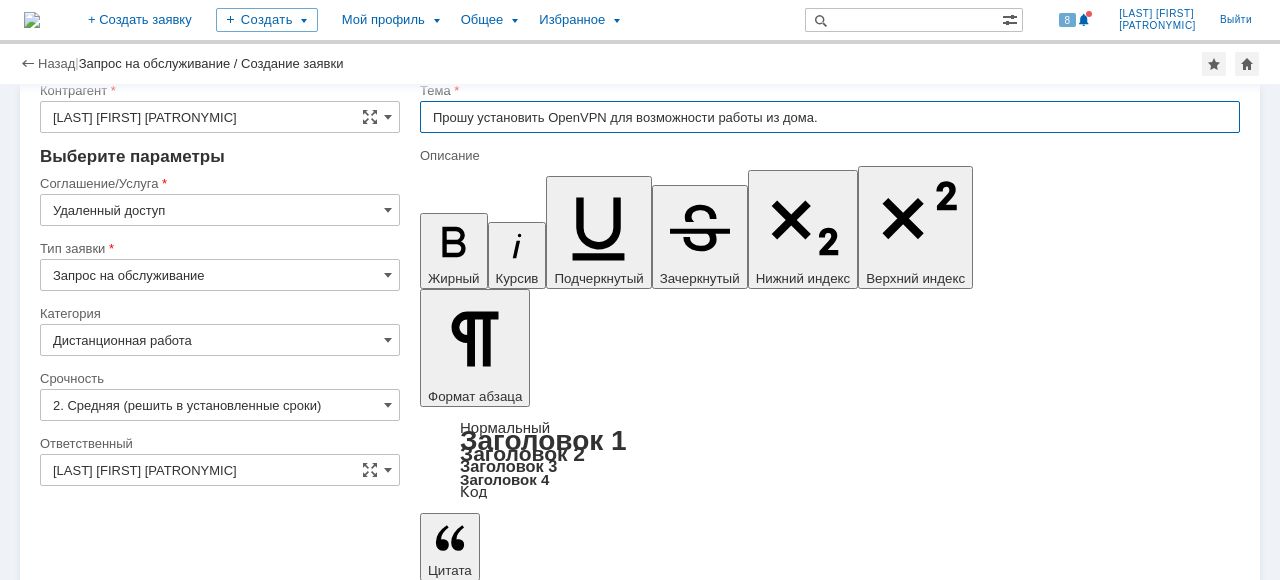 scroll, scrollTop: 49, scrollLeft: 0, axis: vertical 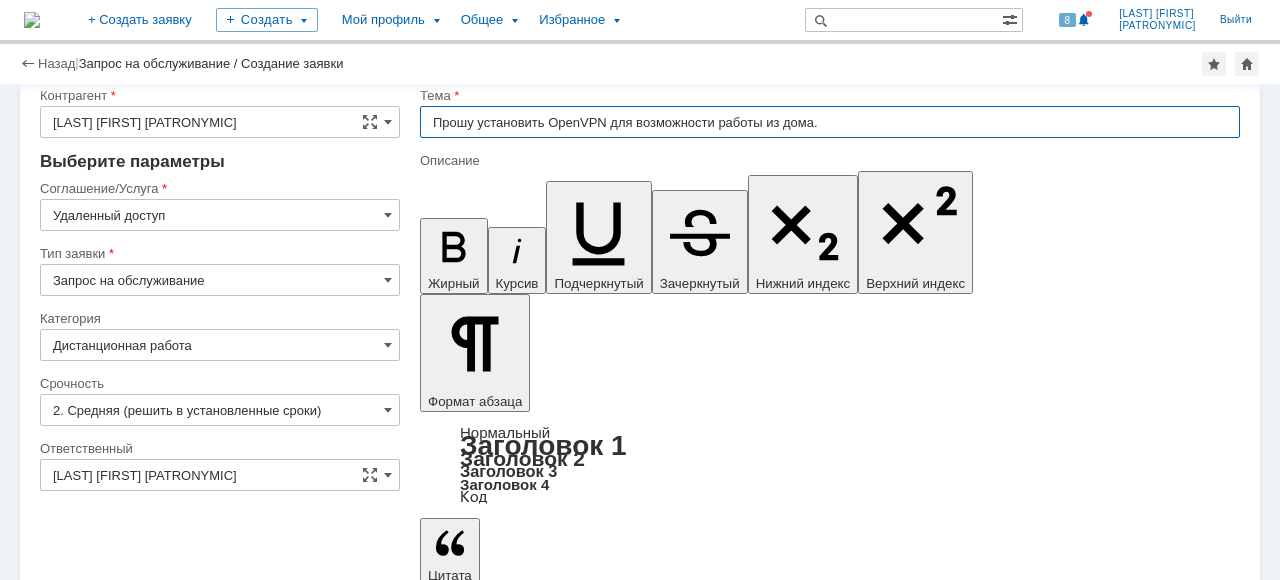 type on "Прошу установить OpenVPN для возможности работы из дома." 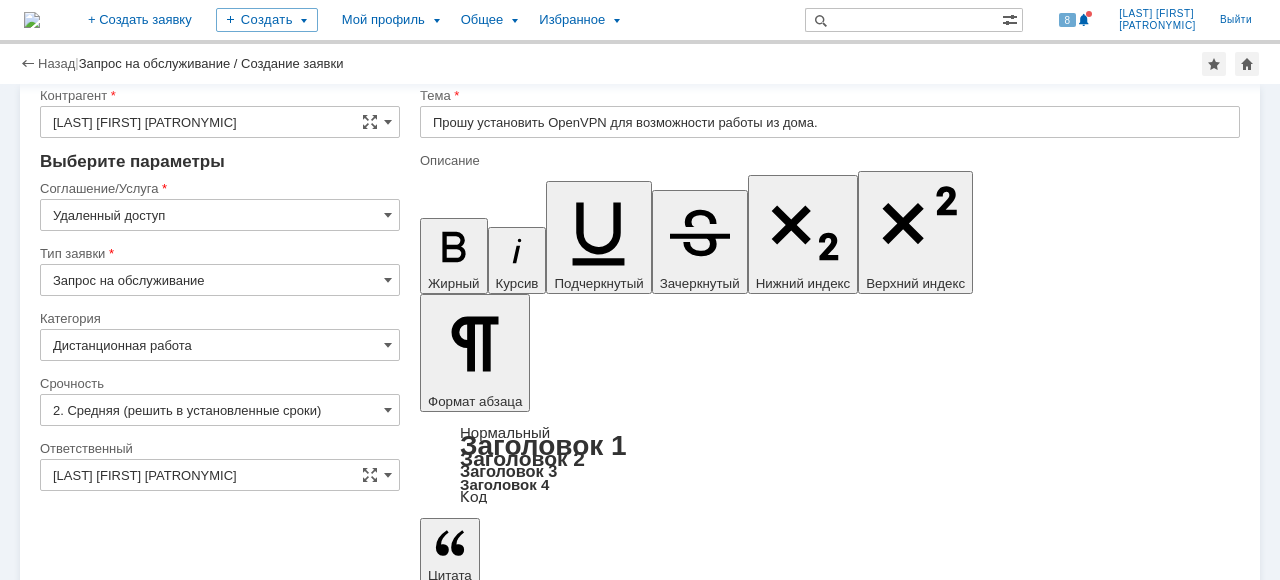click on "Сохранить" at bounding box center (100, 5575) 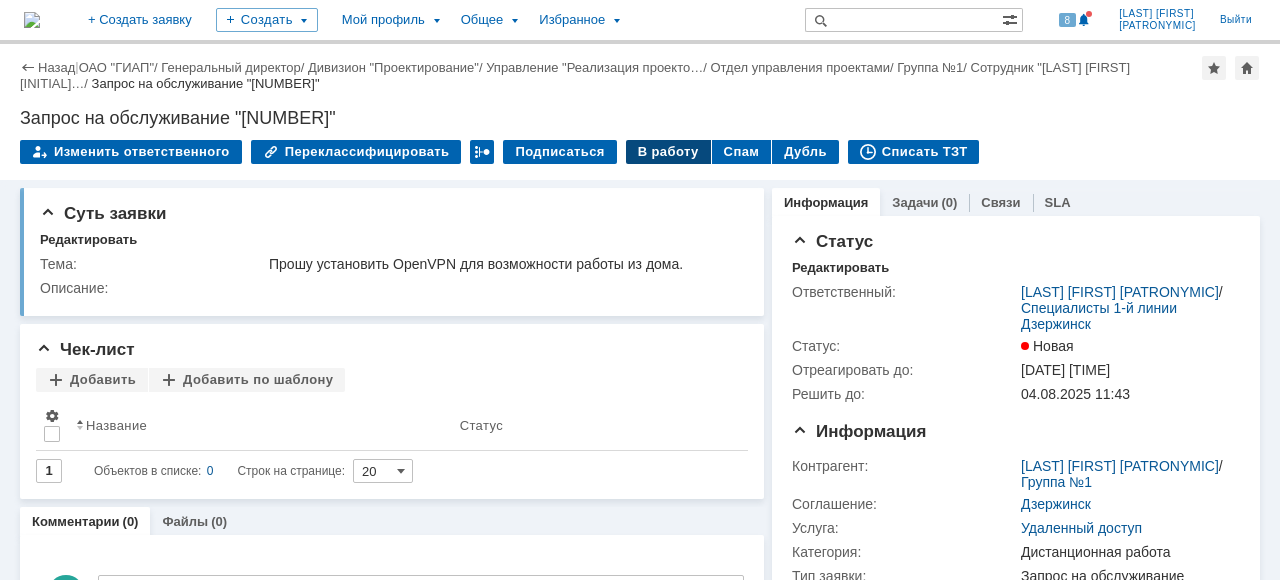 click on "В работу" at bounding box center (668, 152) 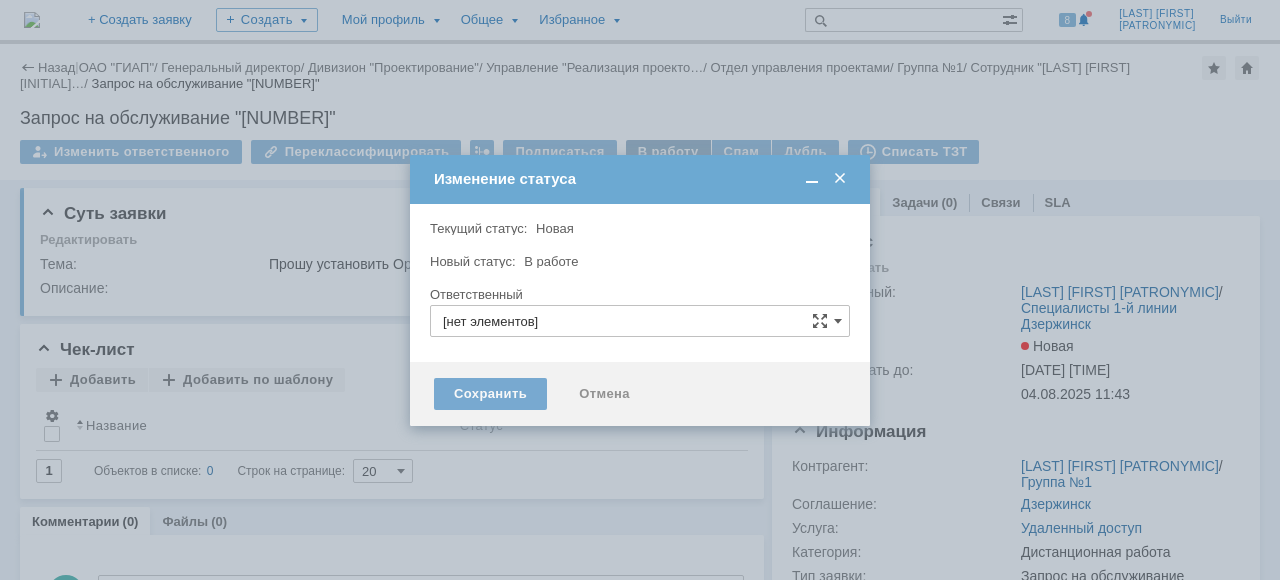 type on "Дистанционная работа" 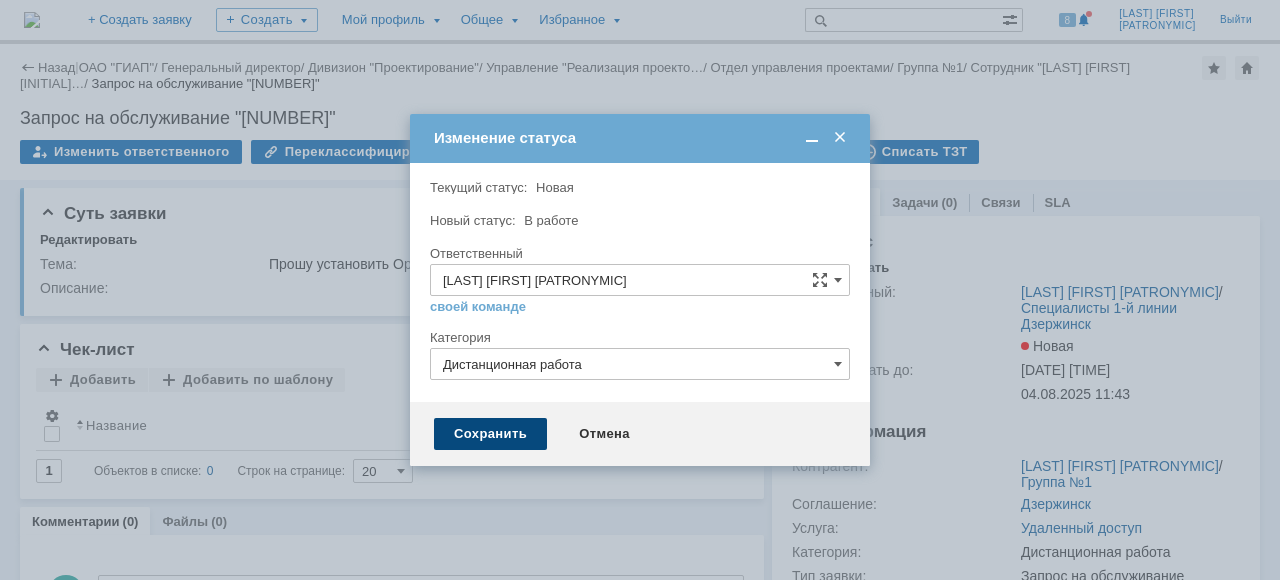 click on "Сохранить" at bounding box center [490, 434] 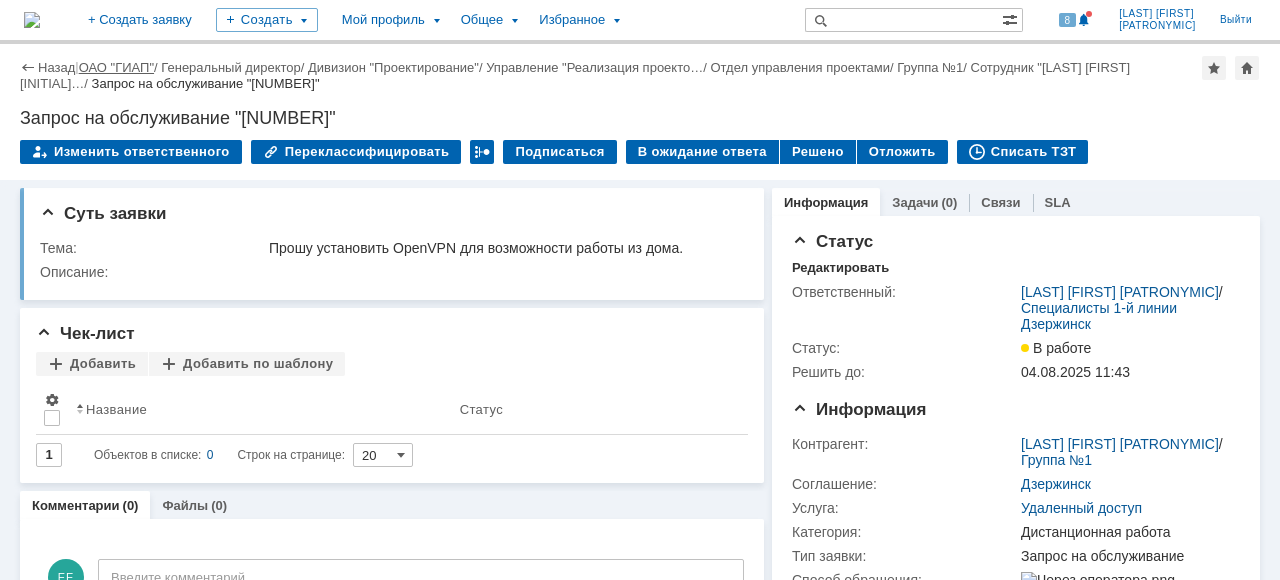 click on "ОАО "ГИАП"" at bounding box center [116, 67] 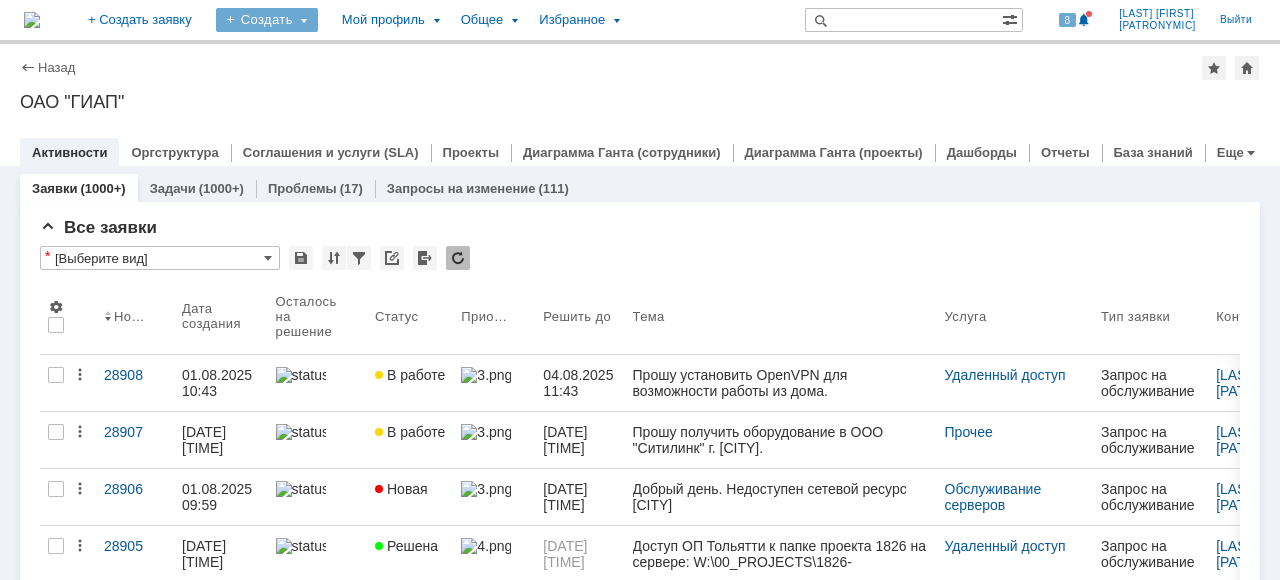 click on "Создать" at bounding box center [267, 20] 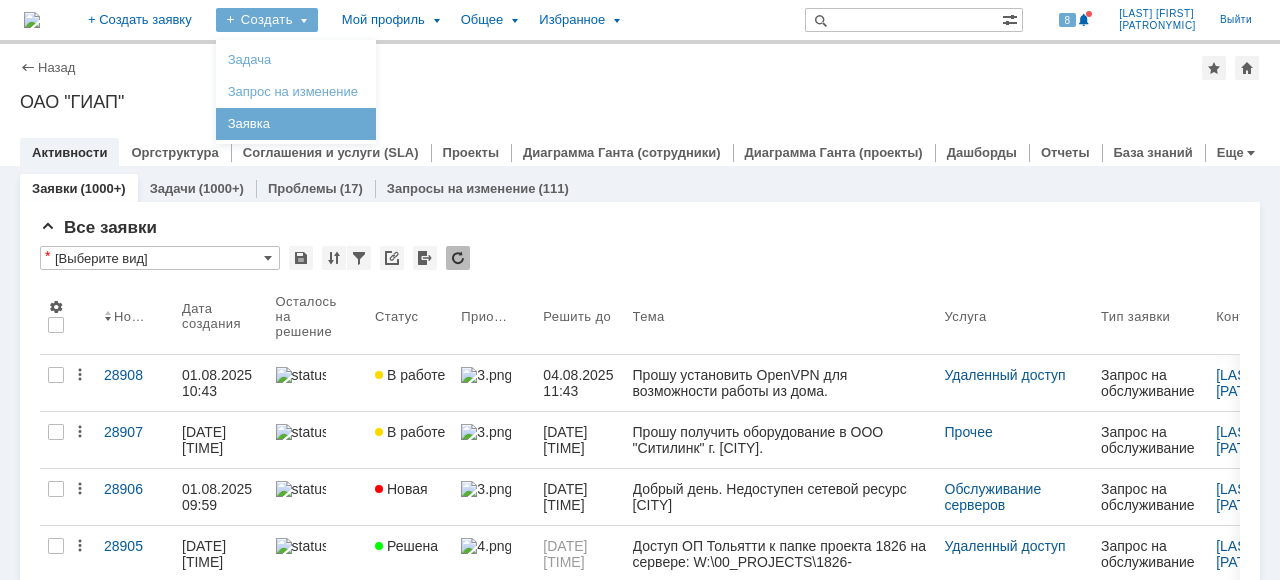 click on "Заявка" at bounding box center (296, 124) 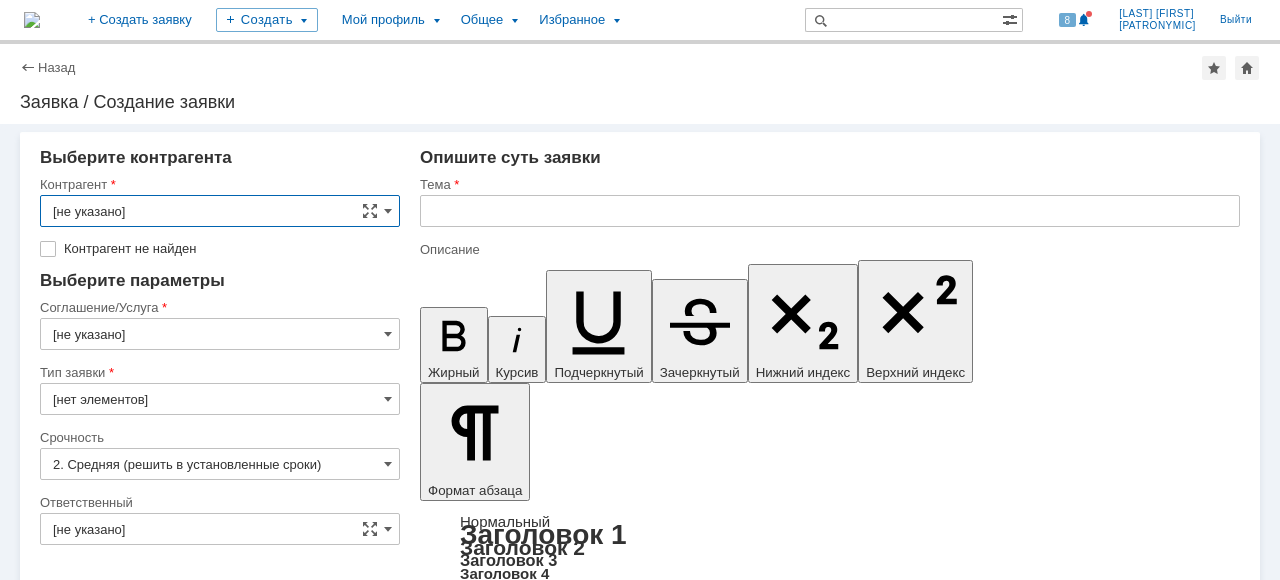 scroll, scrollTop: 0, scrollLeft: 0, axis: both 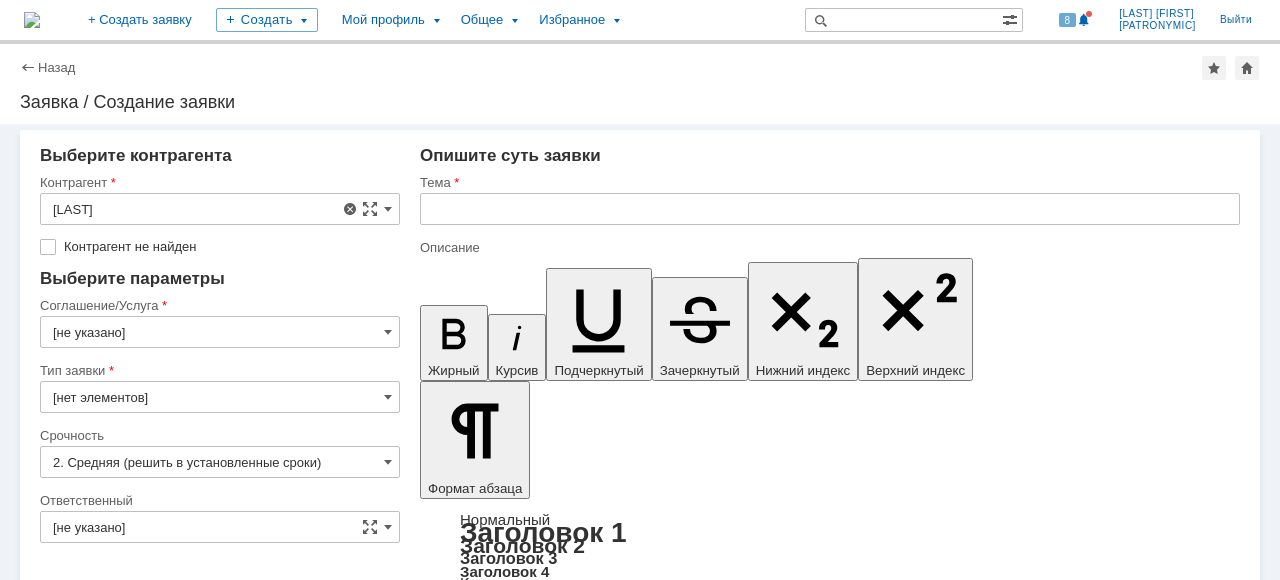 click on "Назад   |   Заявка / Создание заявки Заявка / Создание заявки" at bounding box center (640, 84) 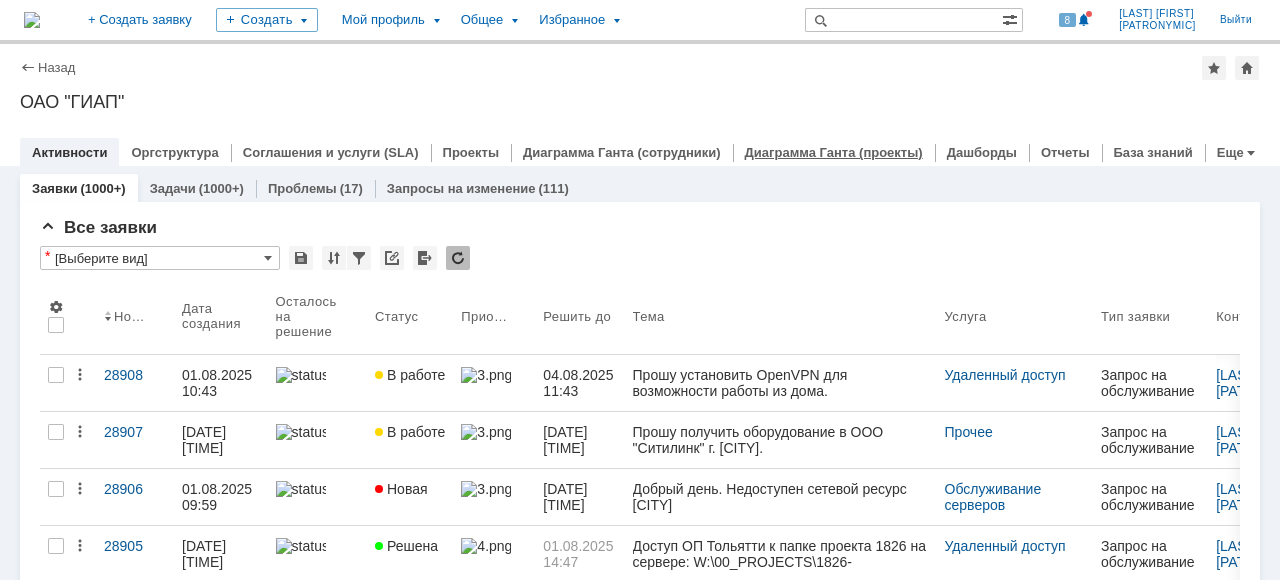 scroll, scrollTop: 0, scrollLeft: 0, axis: both 